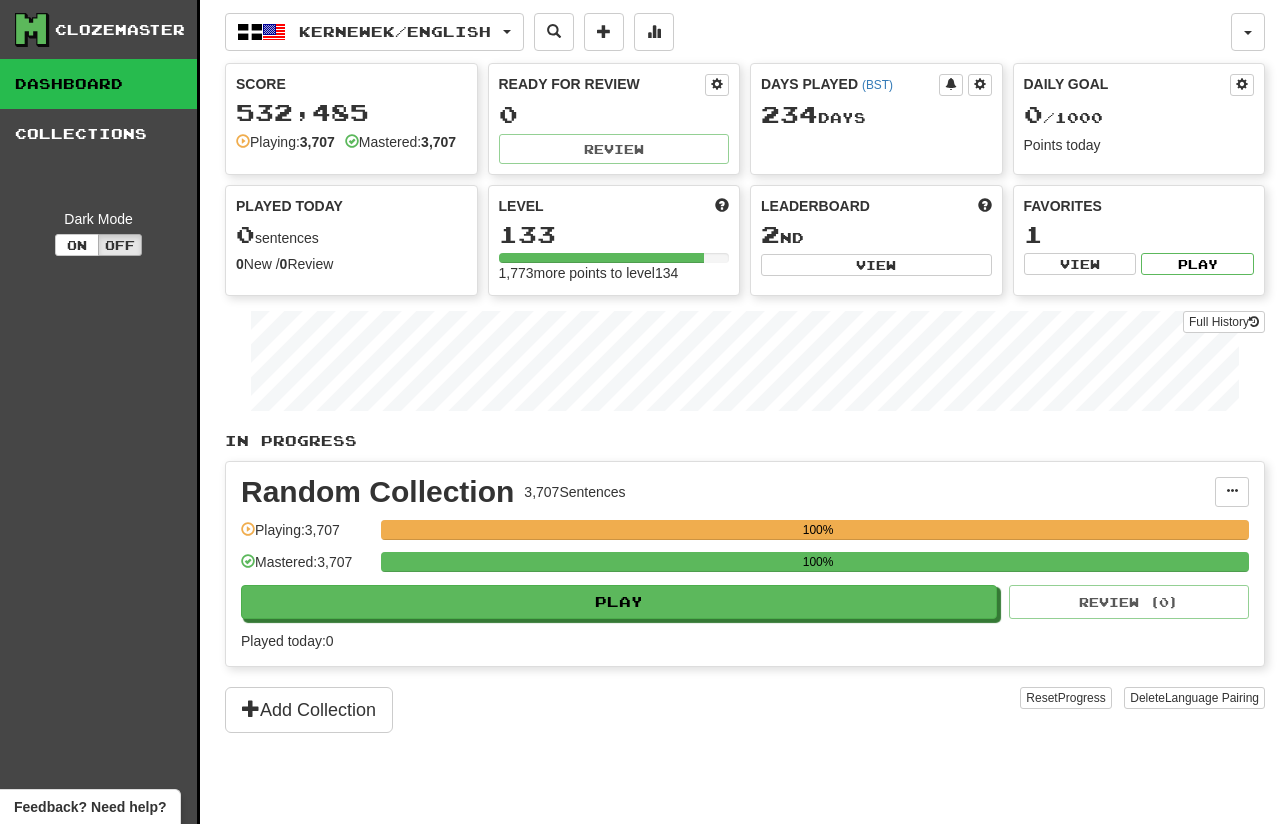 scroll, scrollTop: 0, scrollLeft: 0, axis: both 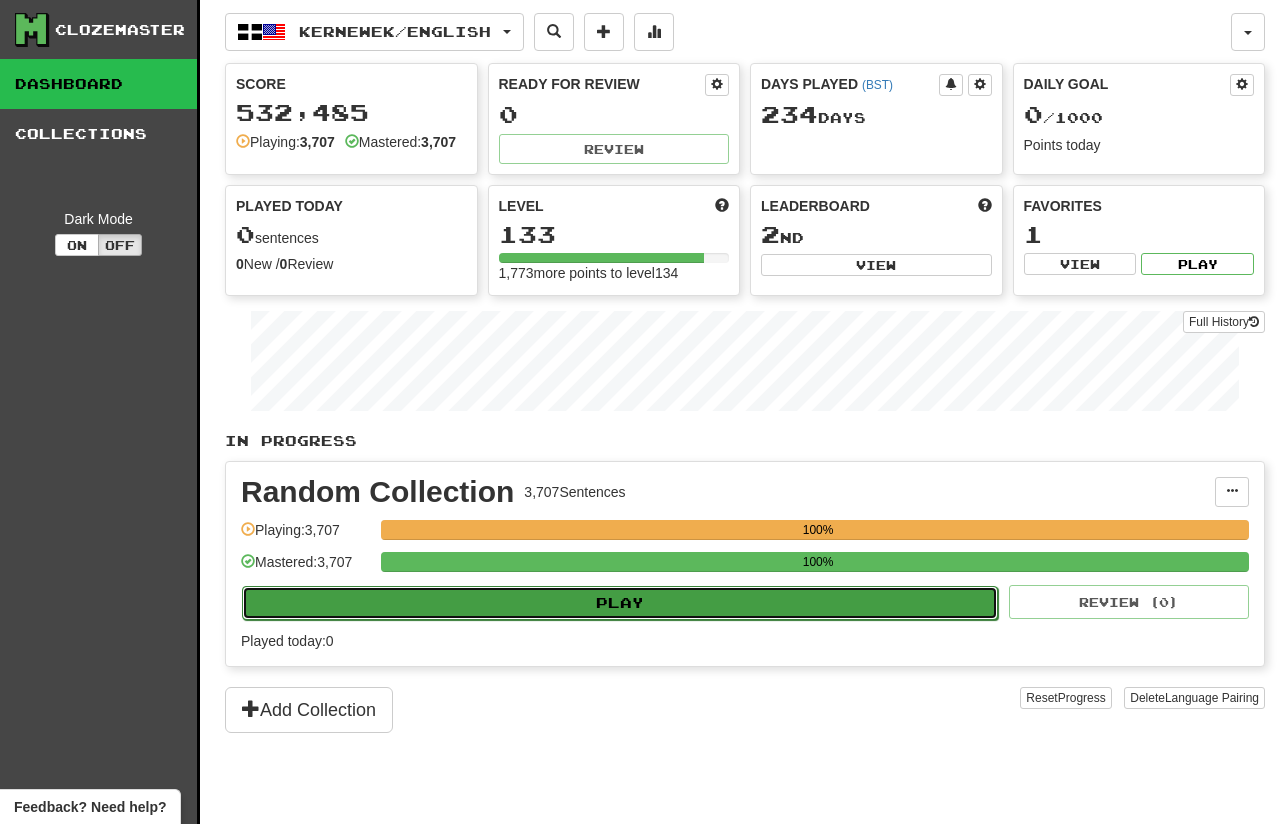 click on "Play" at bounding box center [620, 603] 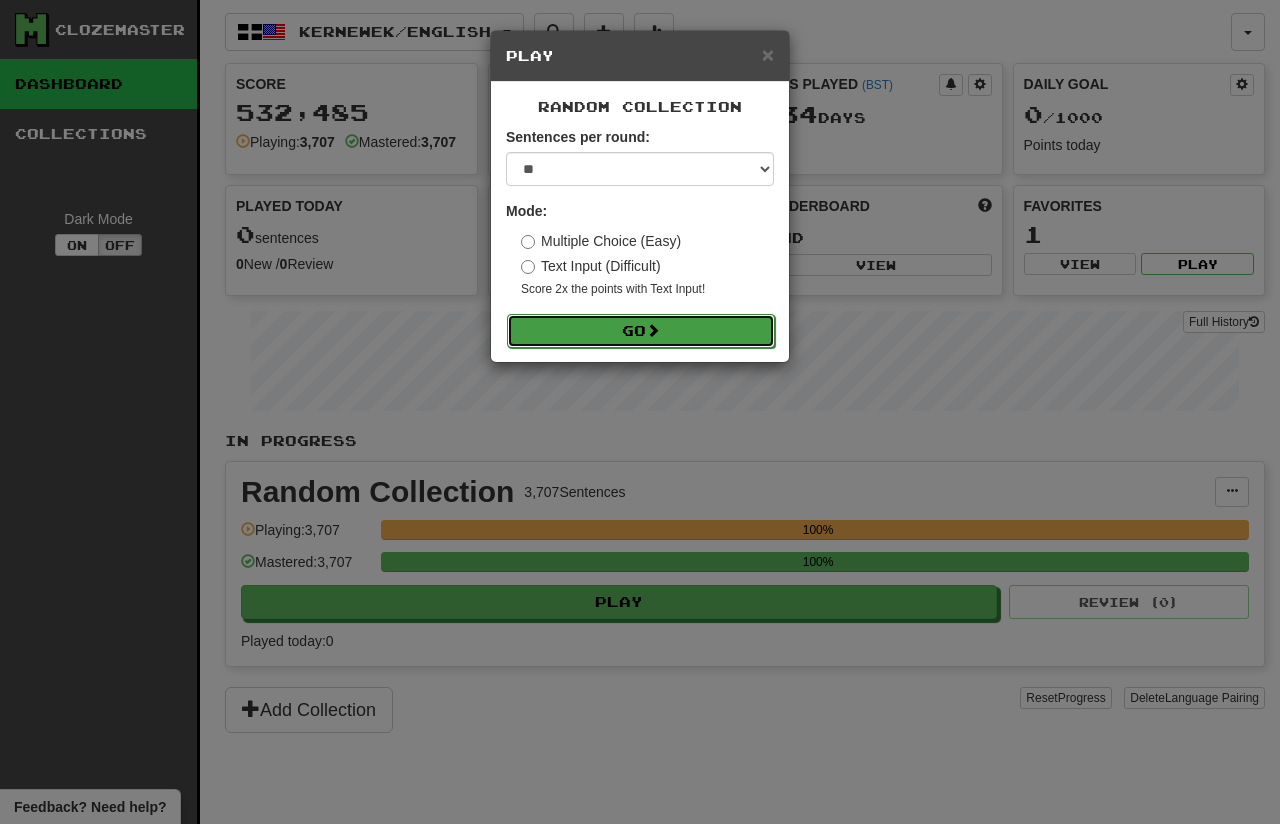 click on "Go" at bounding box center (641, 331) 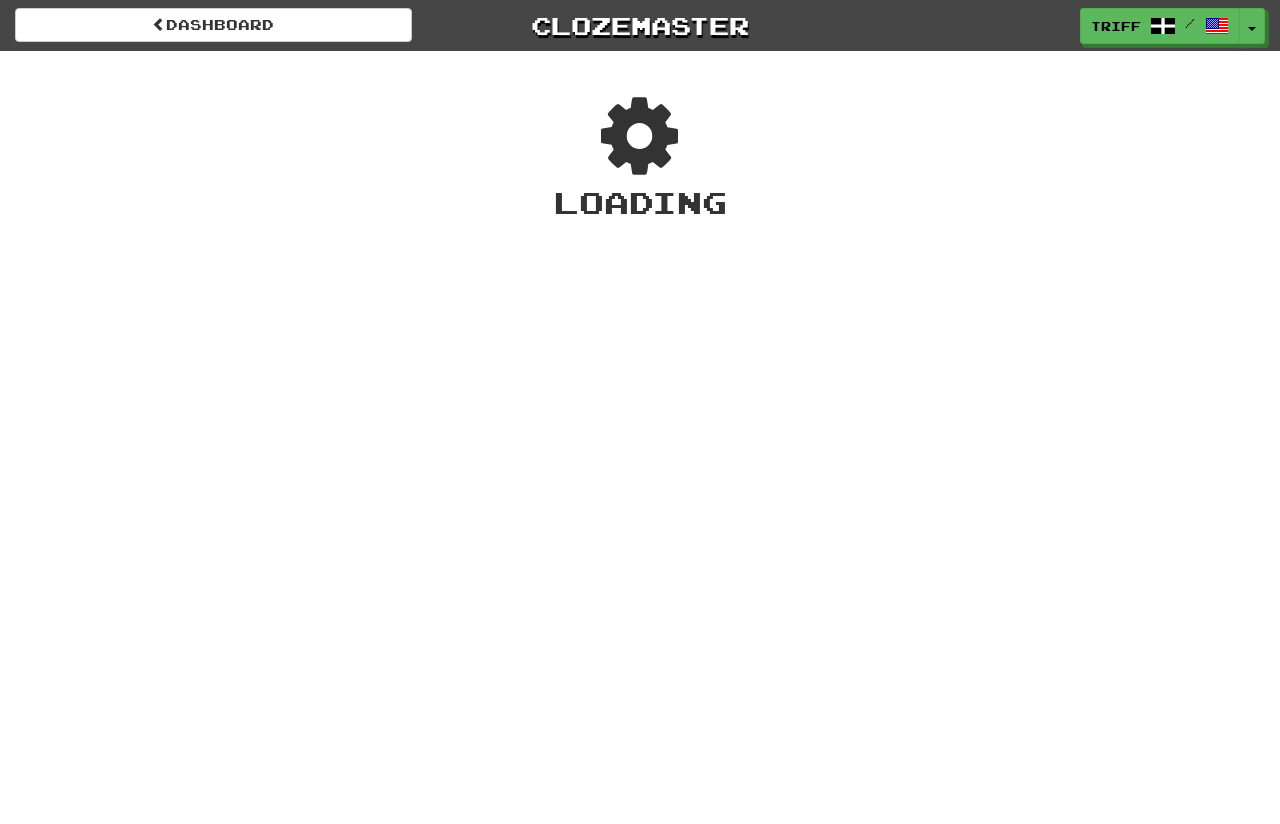 scroll, scrollTop: 0, scrollLeft: 0, axis: both 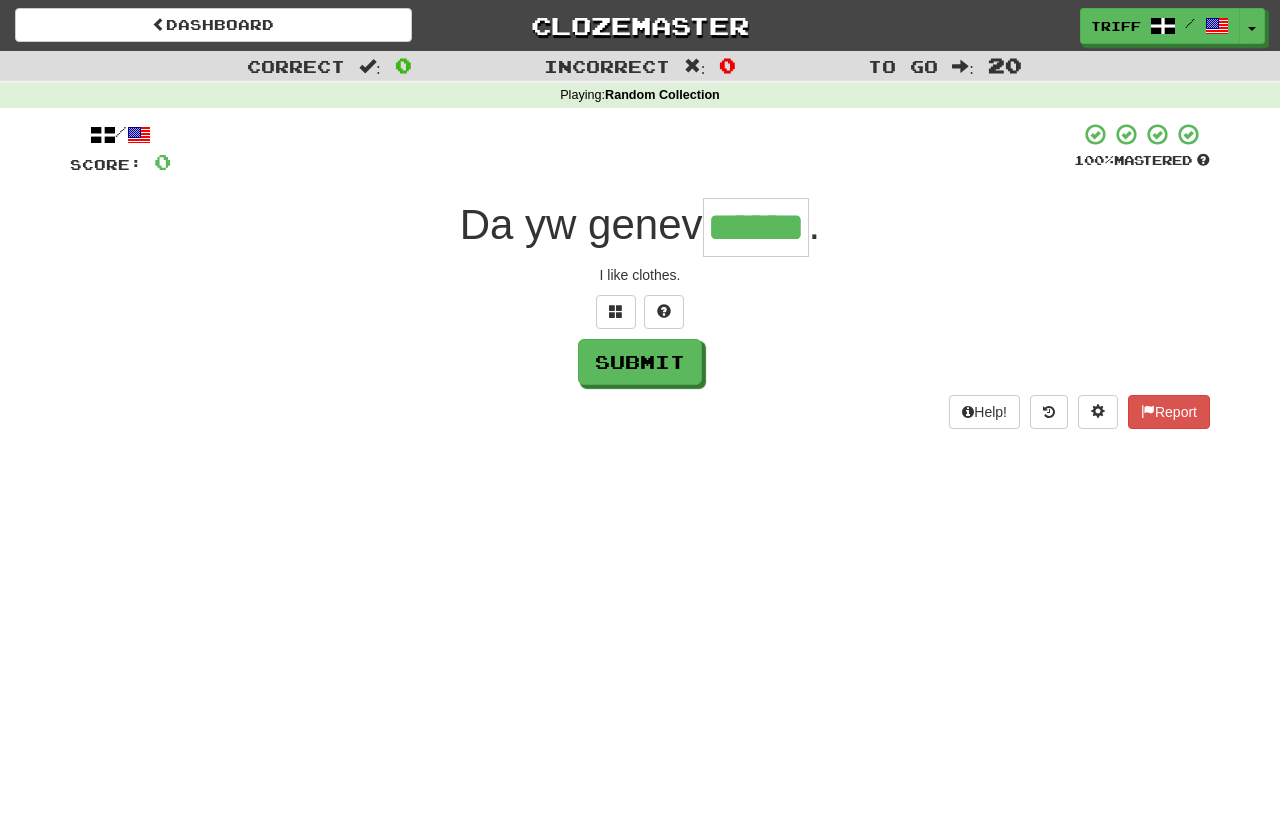 type on "******" 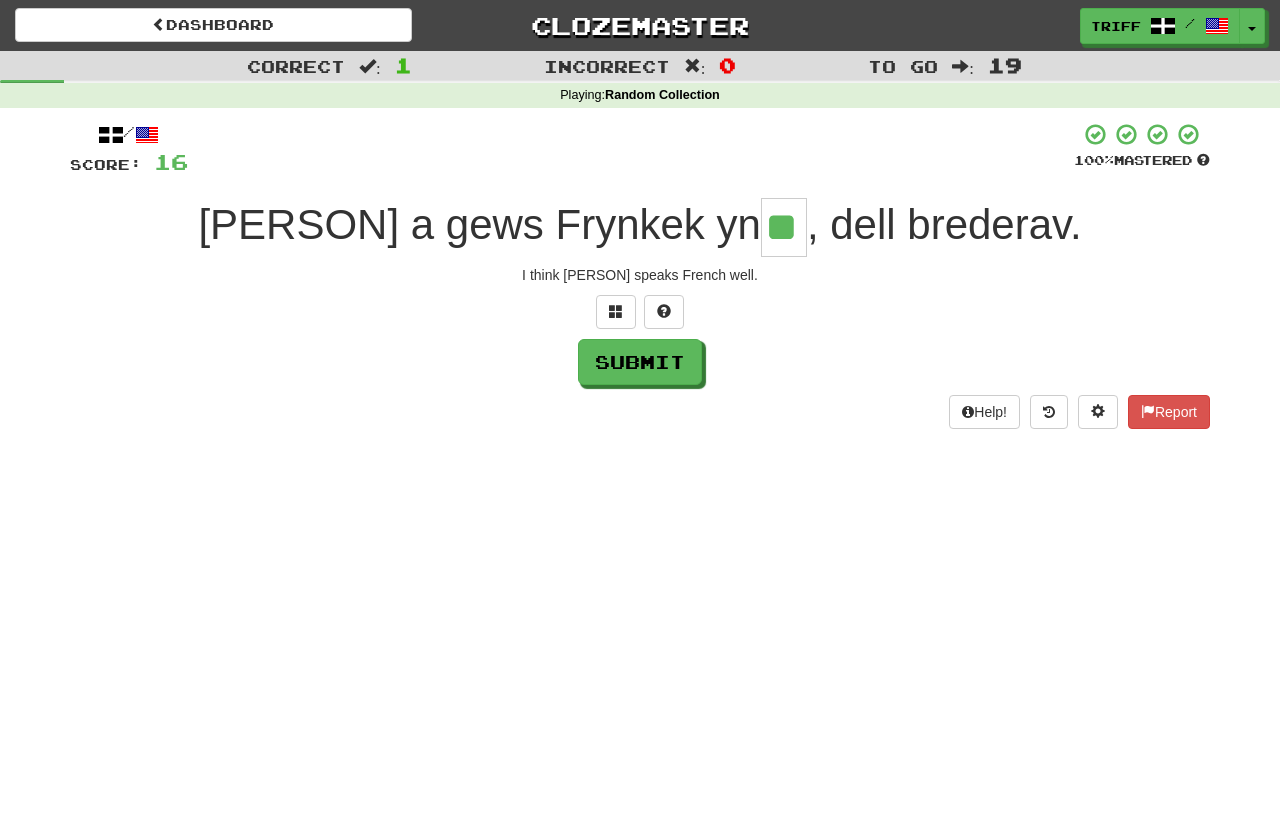 type on "**" 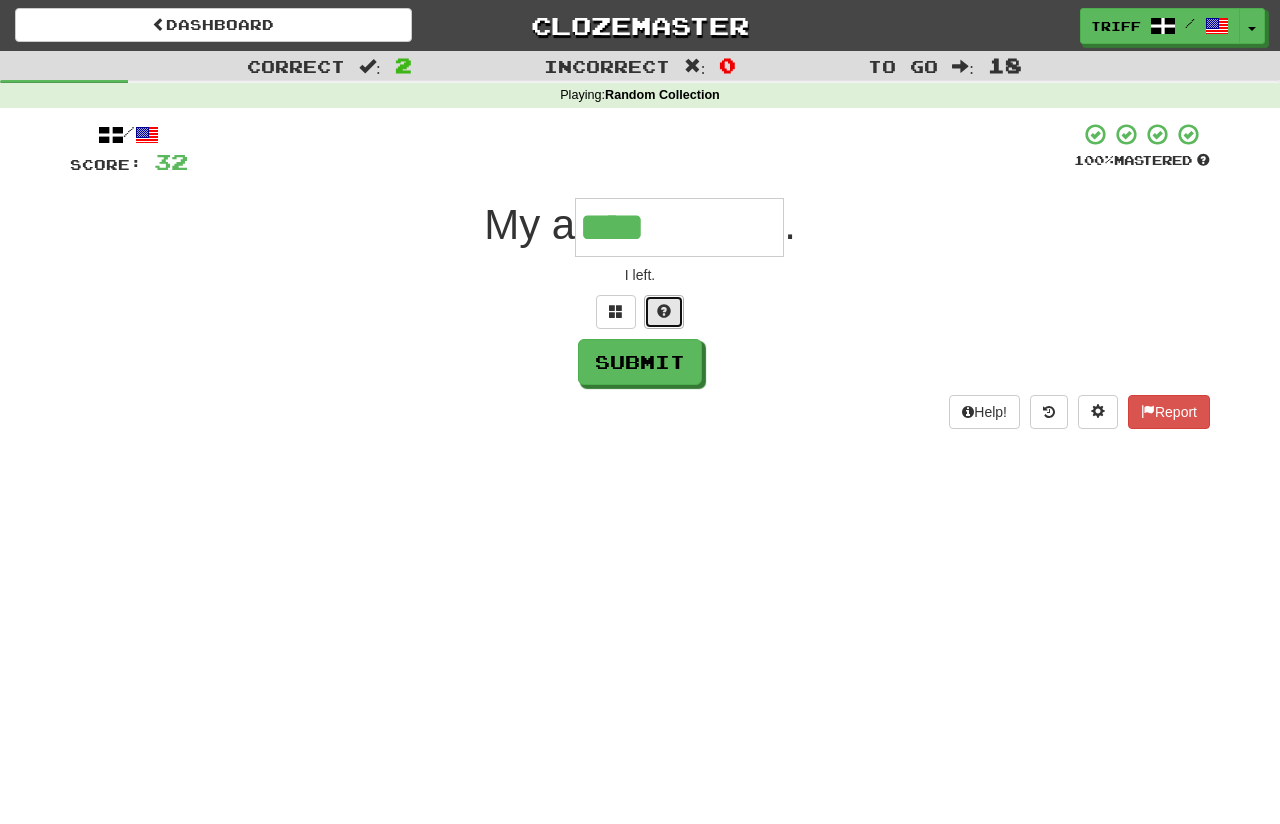 click at bounding box center (664, 311) 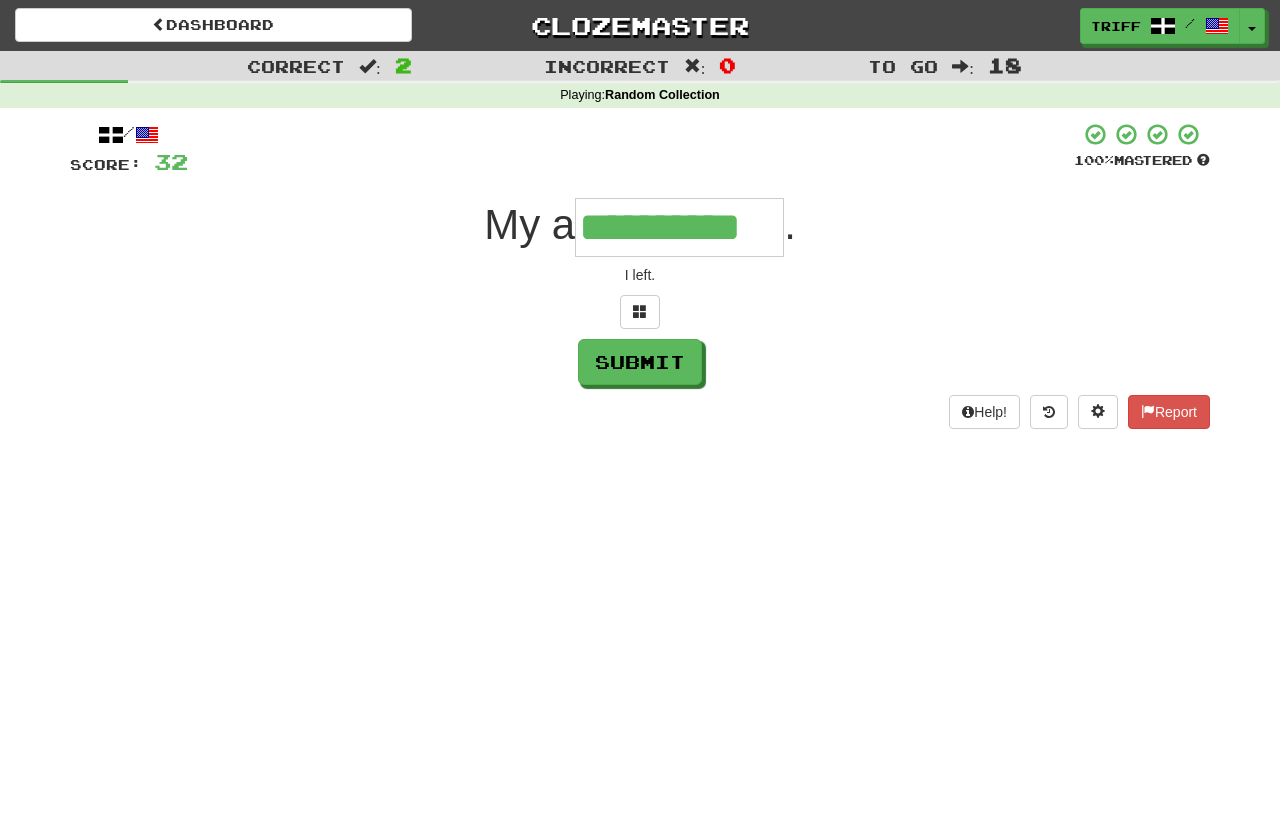 type on "**********" 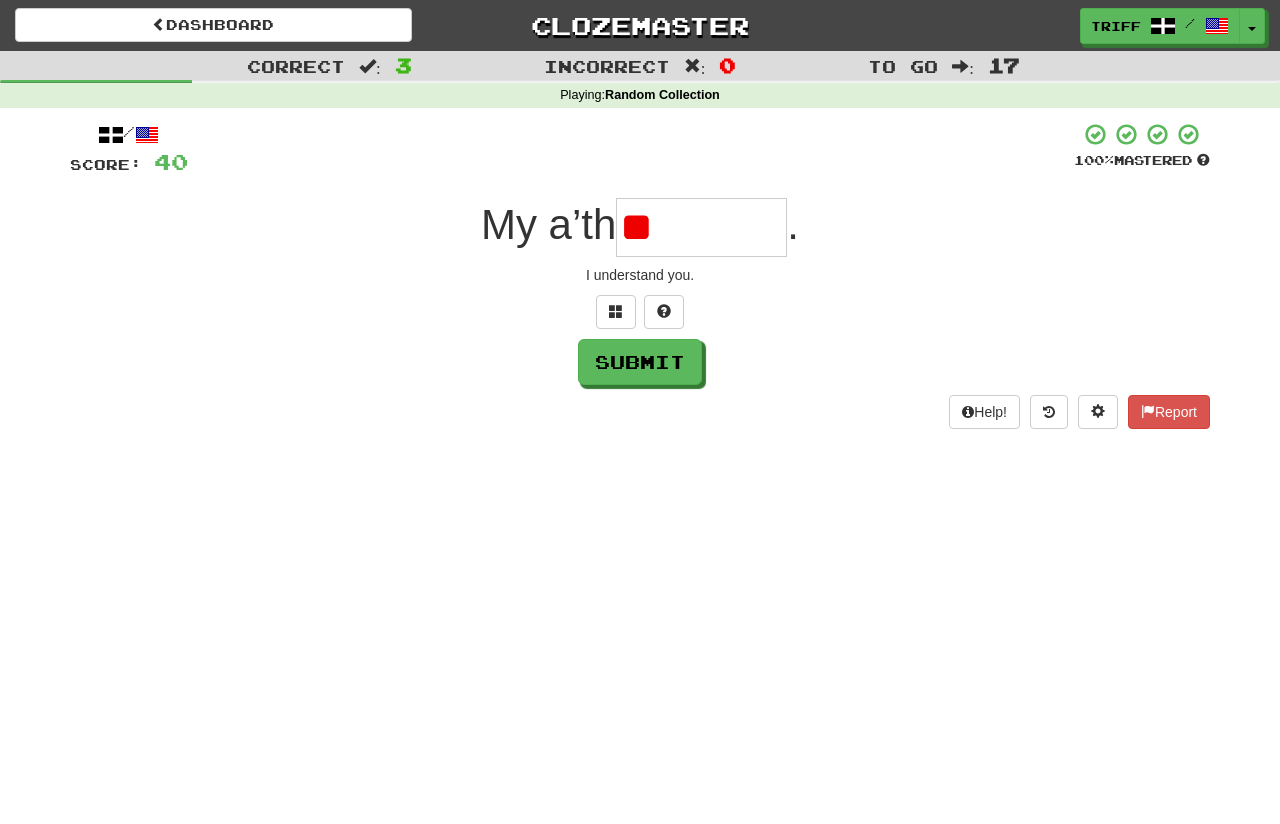 type on "*" 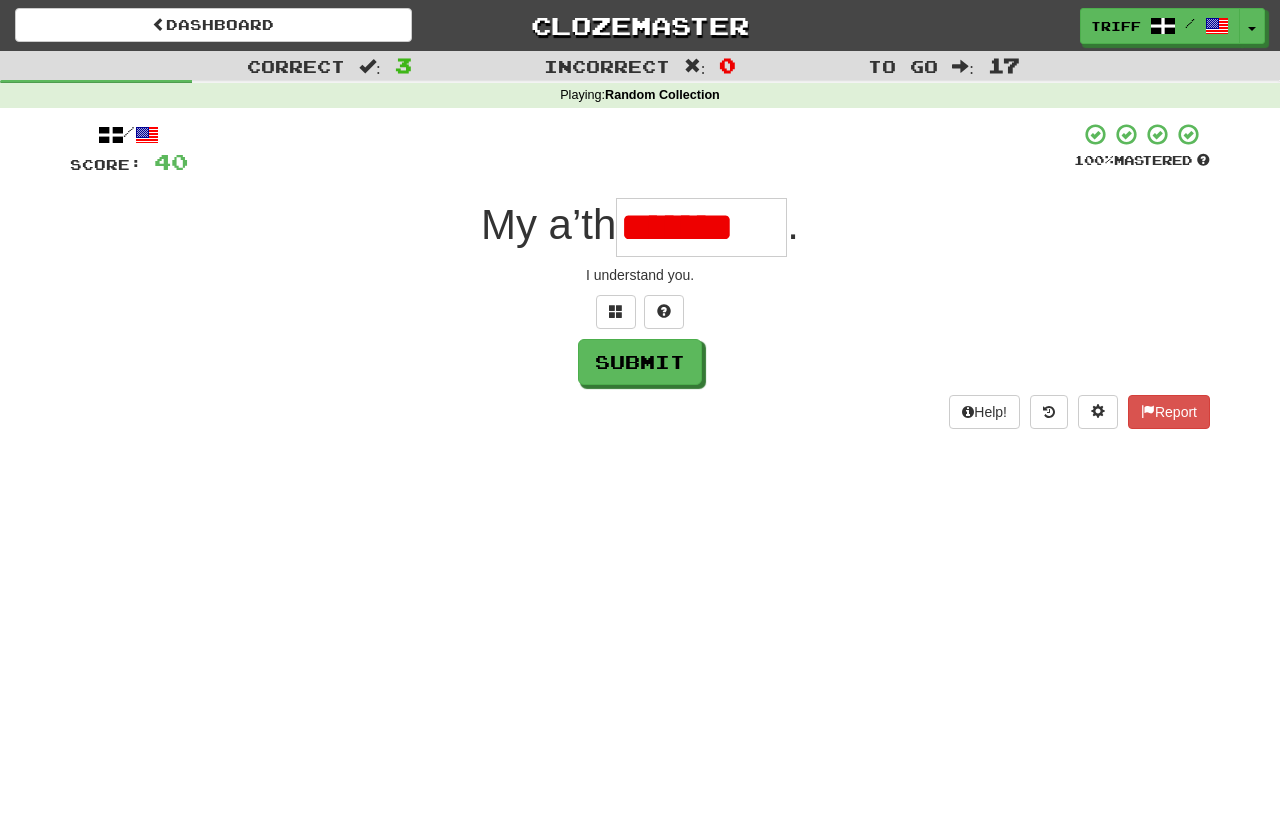 scroll, scrollTop: 0, scrollLeft: 0, axis: both 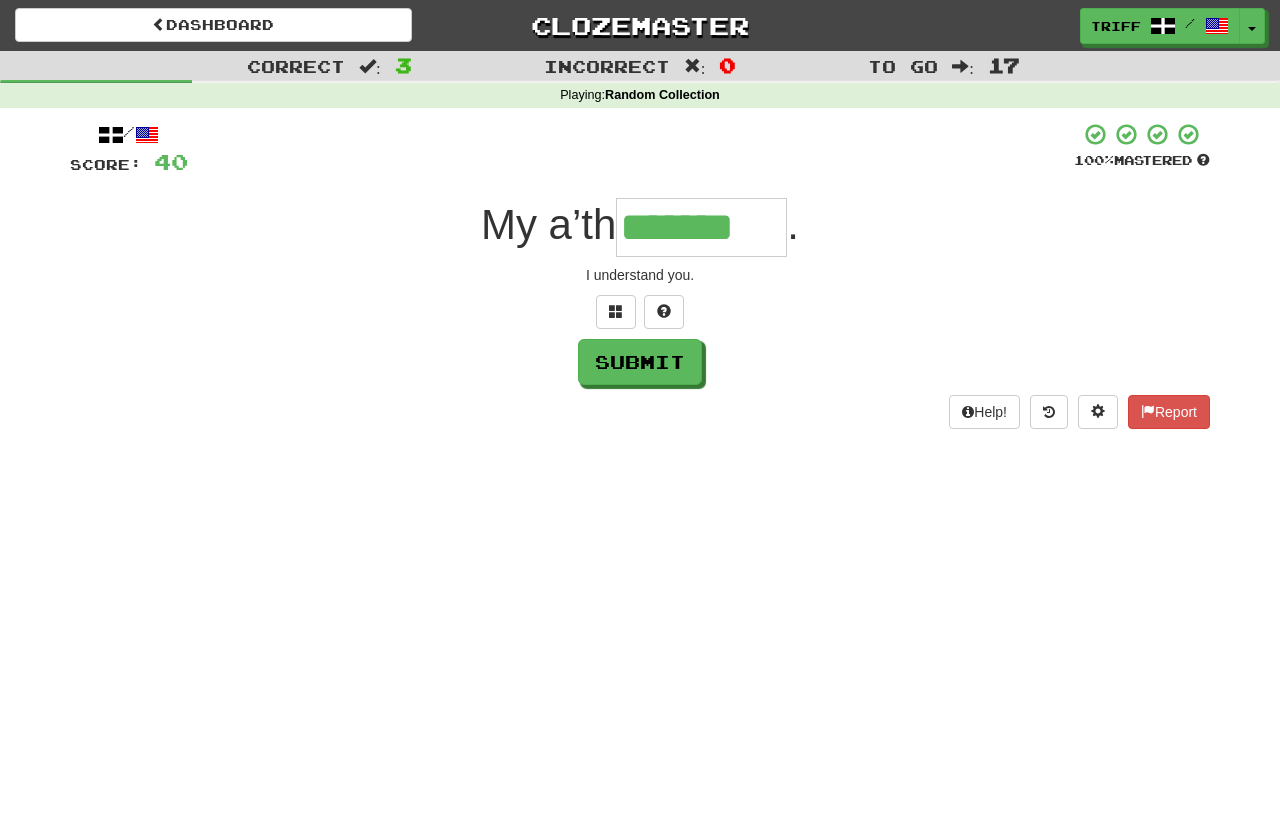 type on "*******" 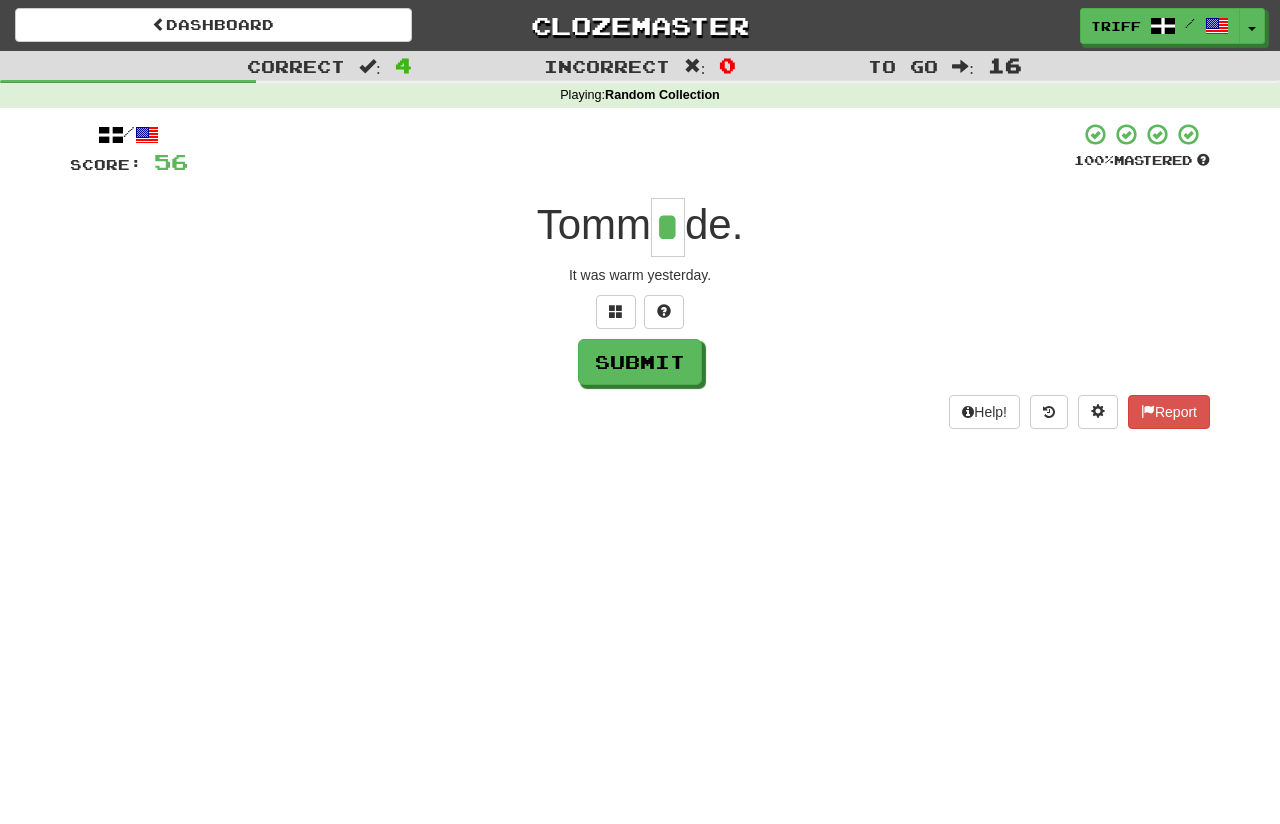 type on "*" 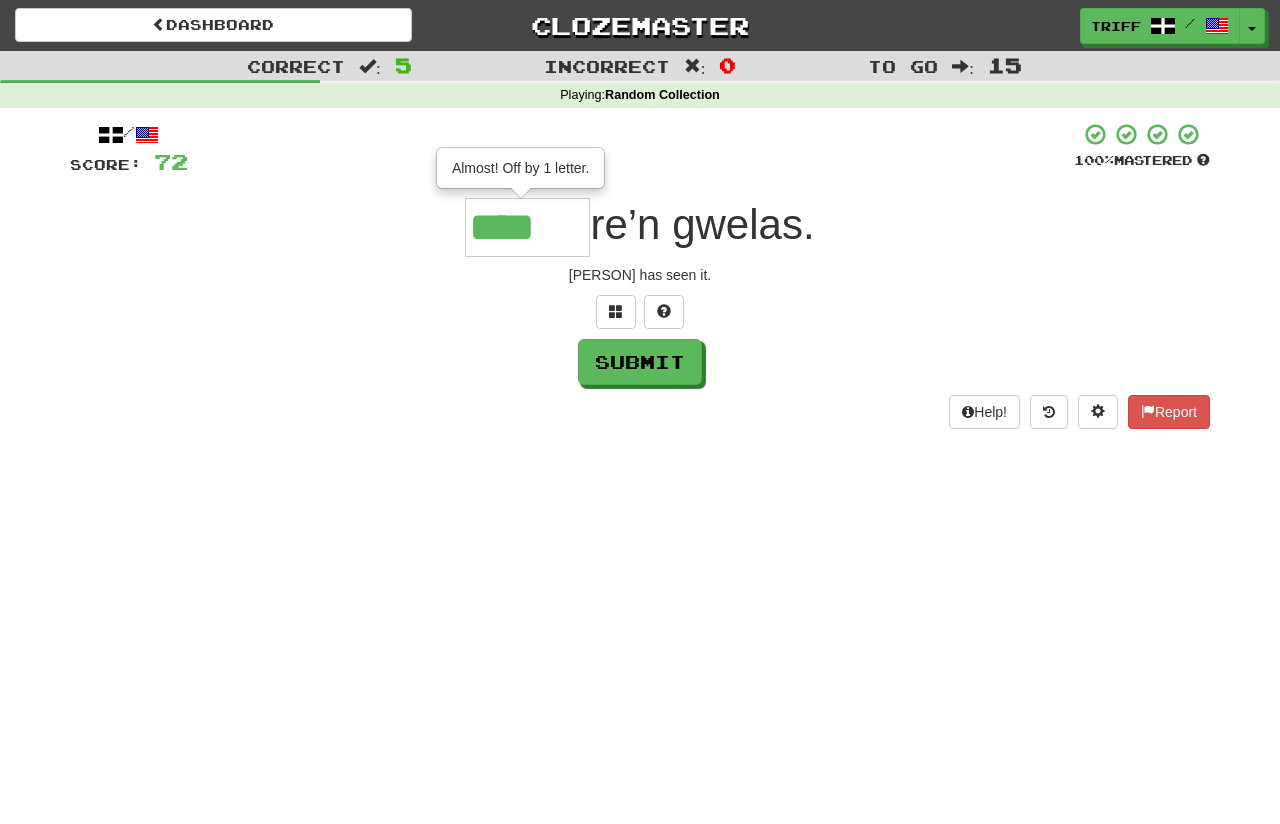 type on "****" 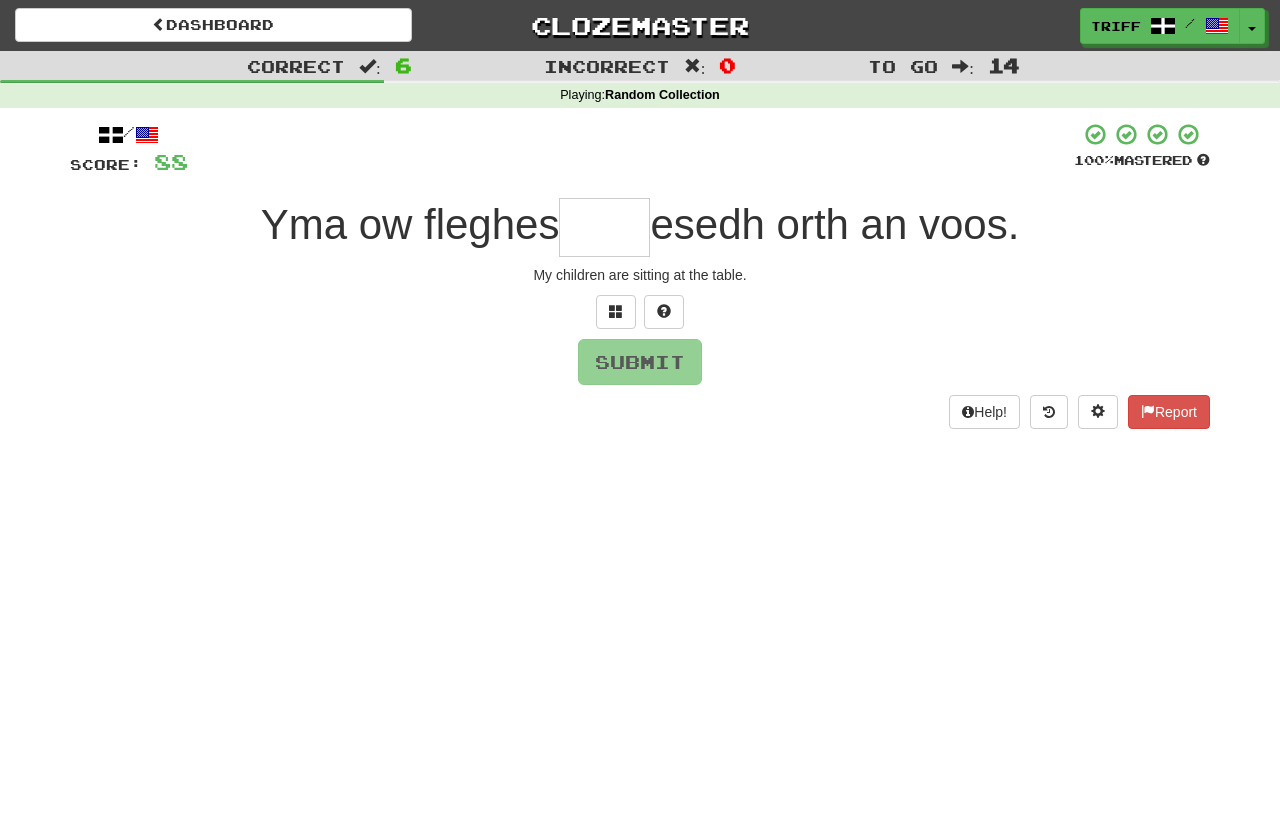 type on "*" 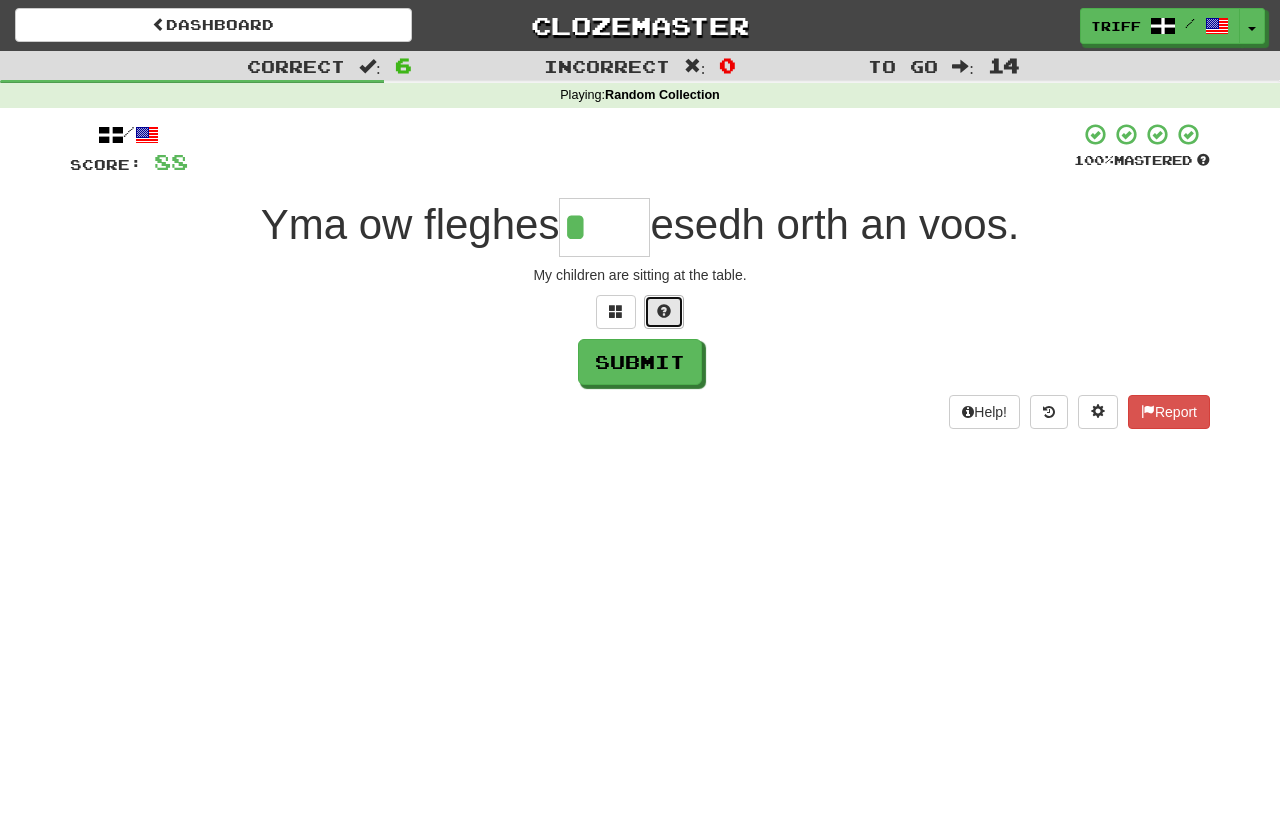 click at bounding box center [664, 311] 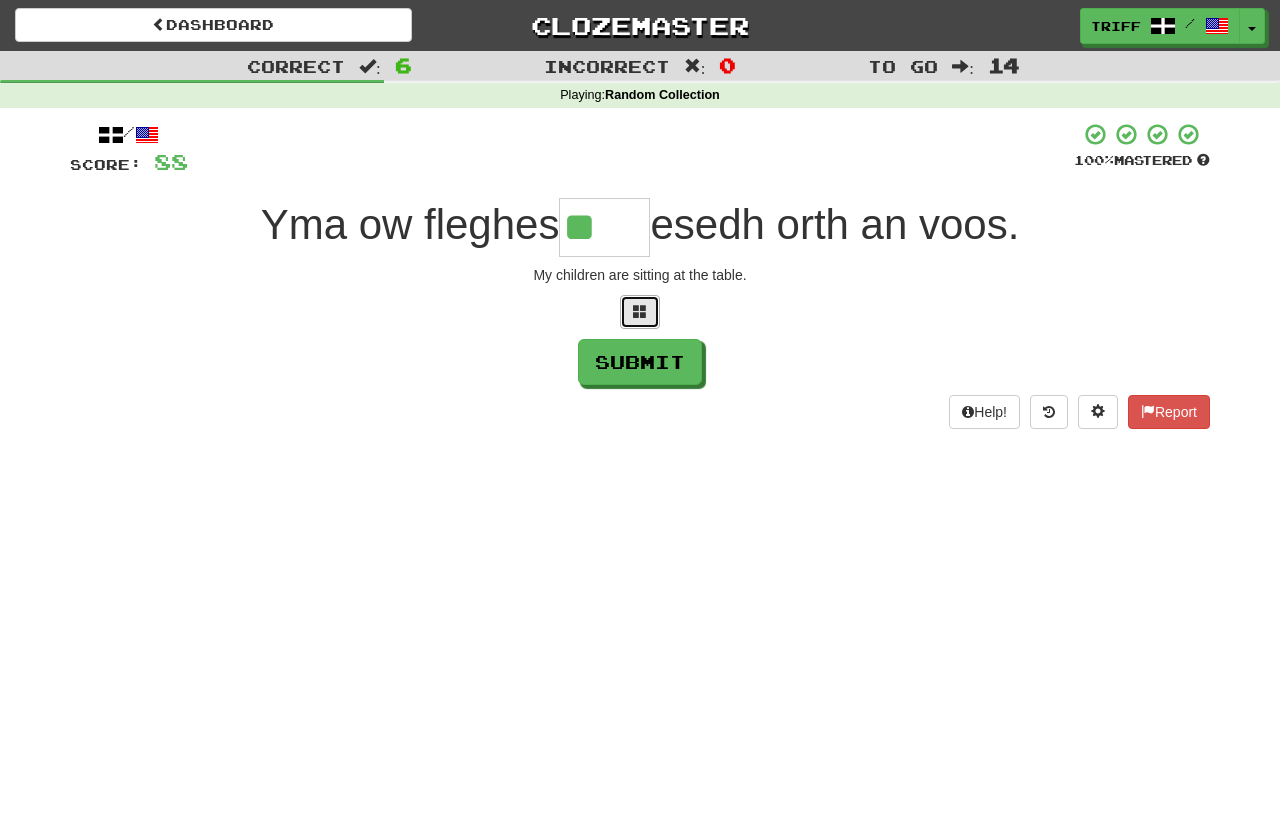 click at bounding box center [640, 311] 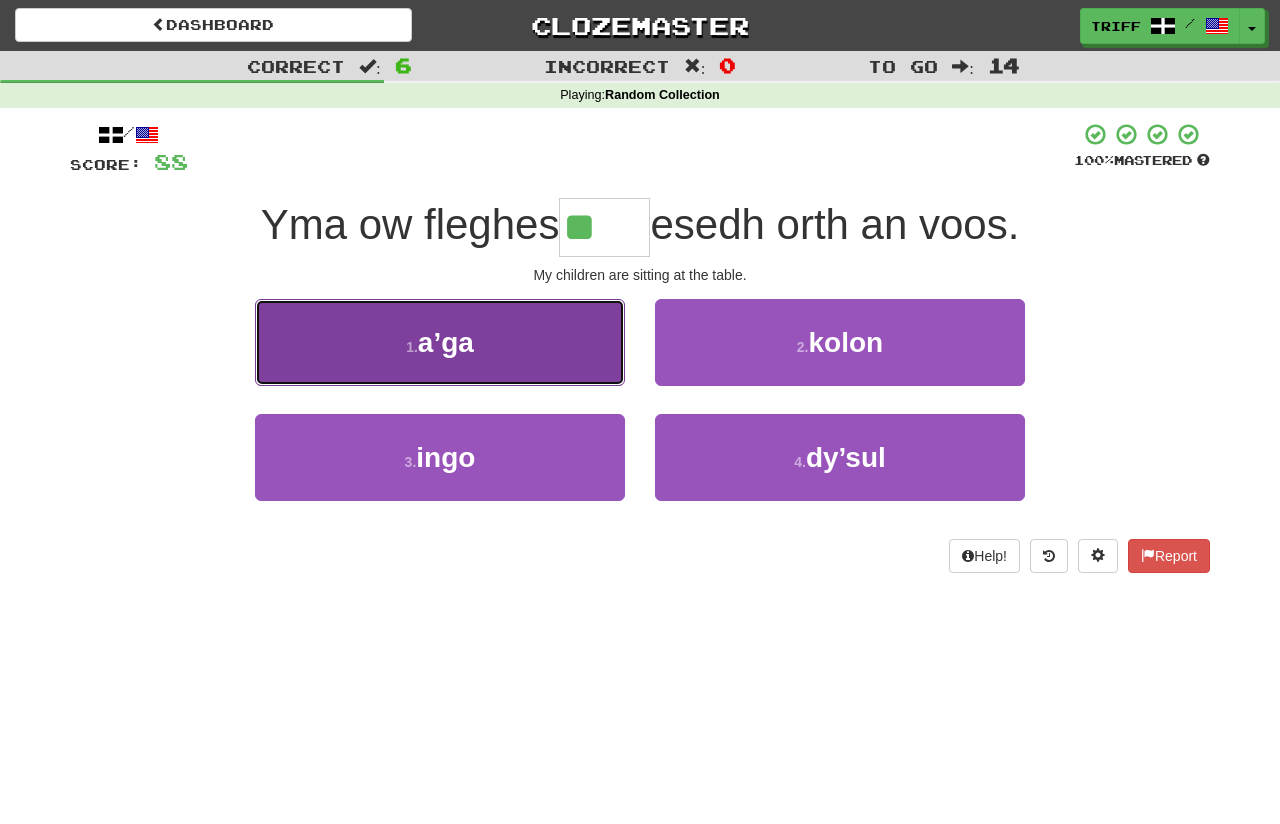 click on "1 . a’ga" at bounding box center [440, 342] 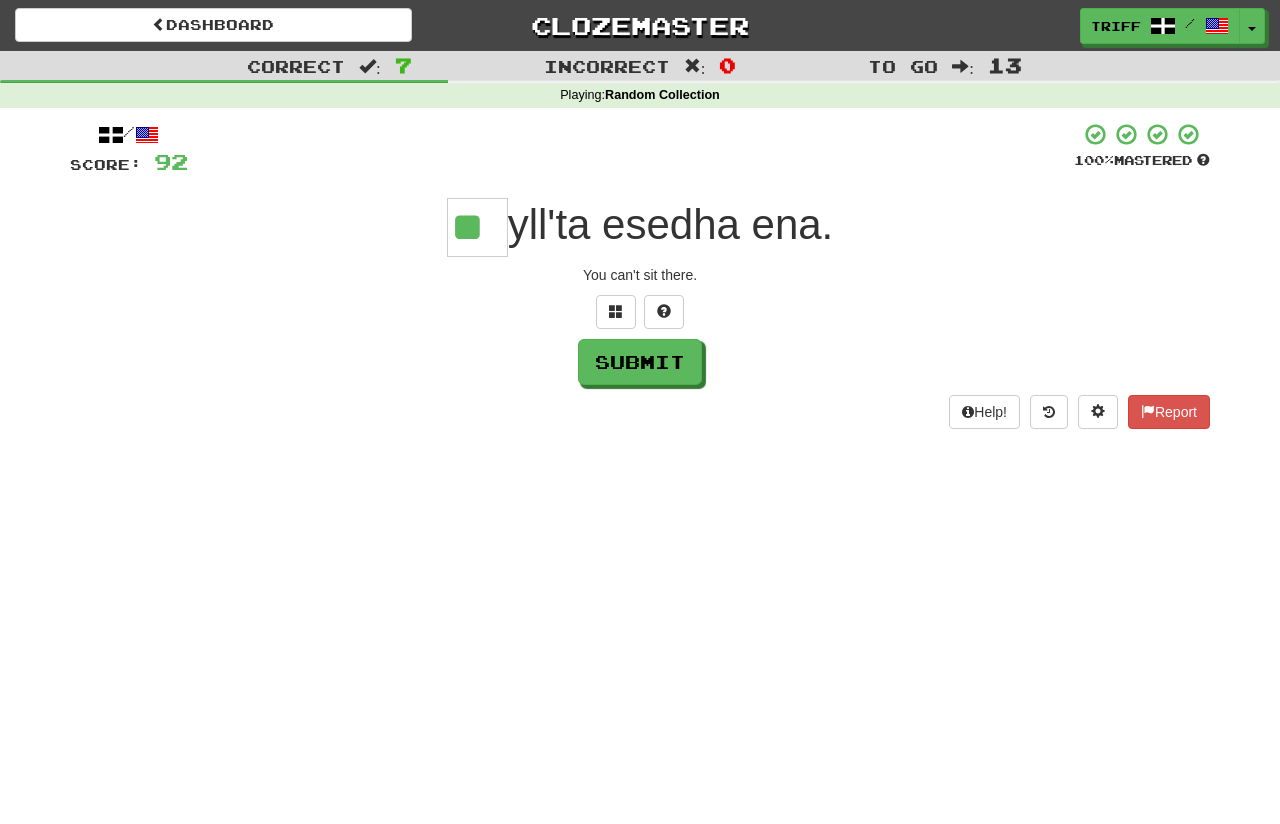 type on "**" 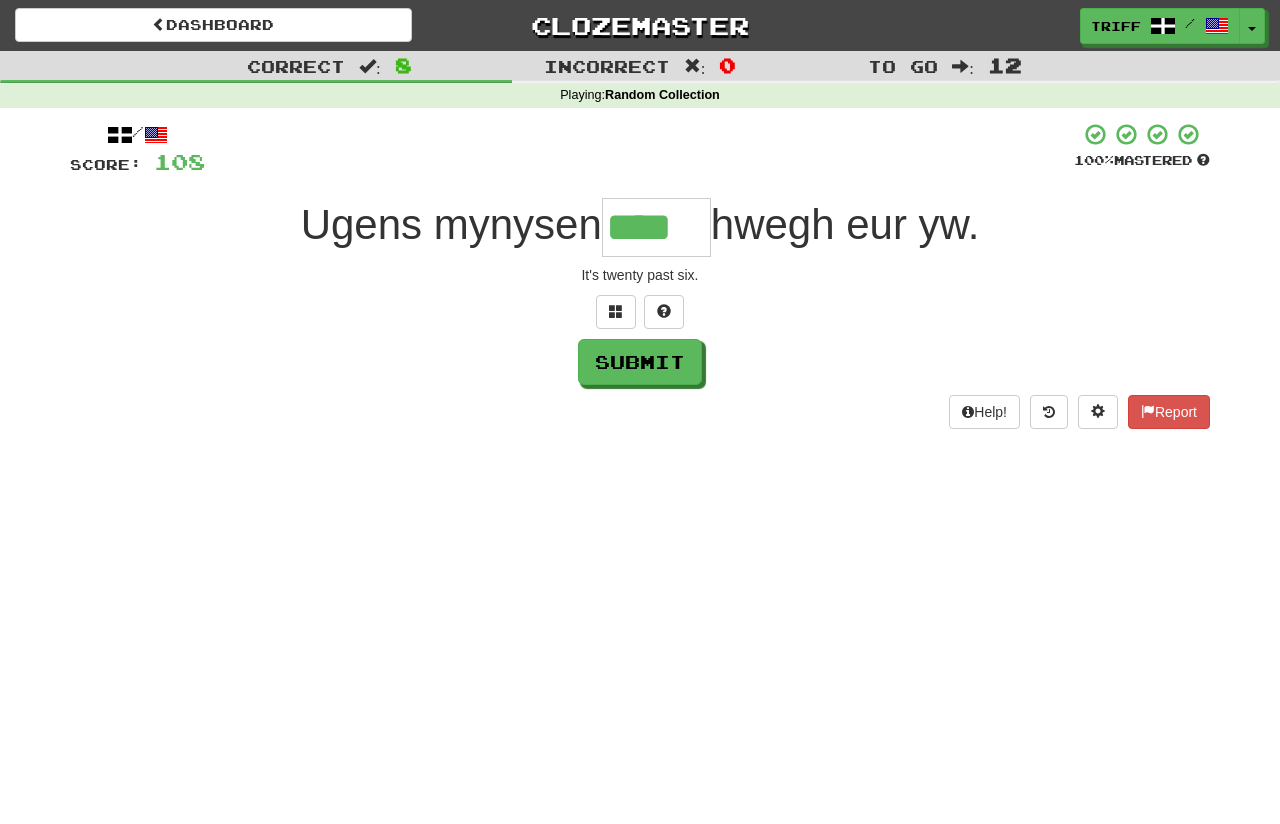 type on "****" 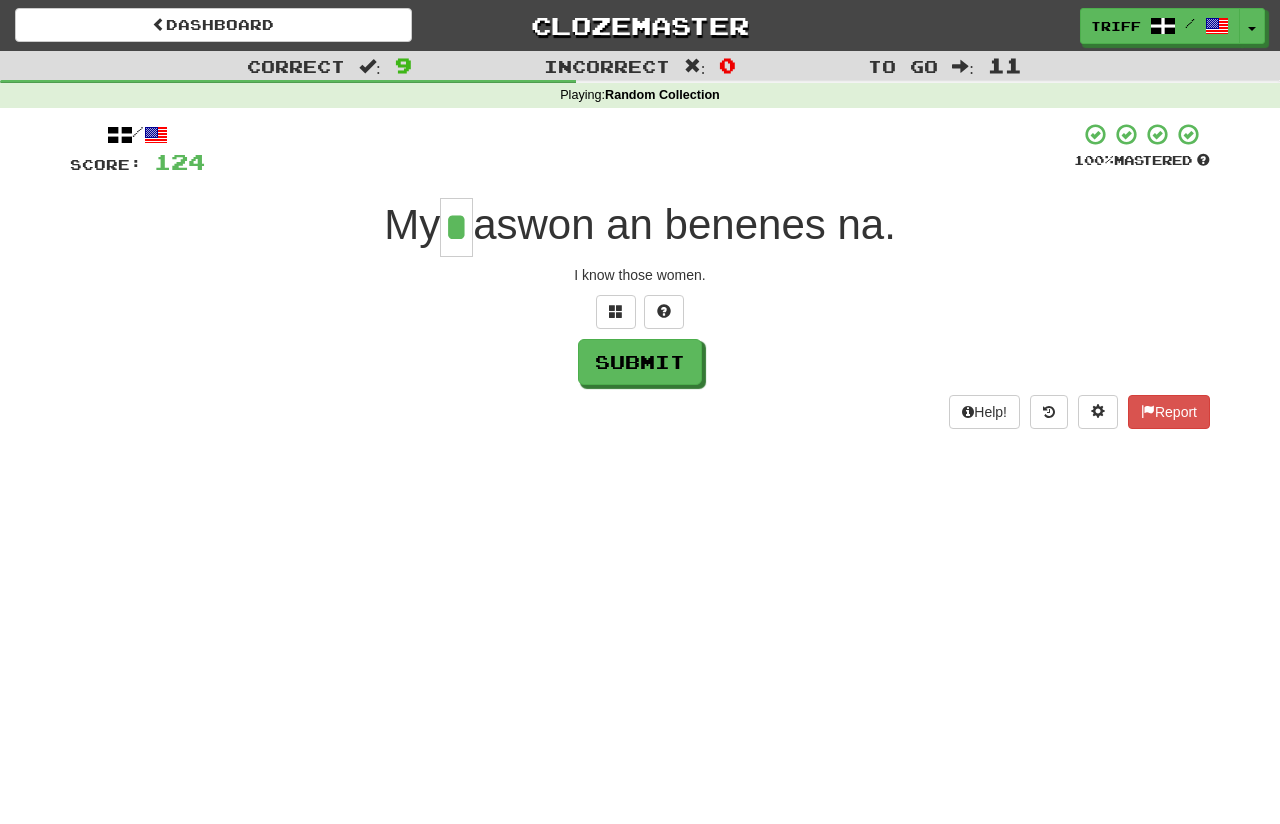 type on "*" 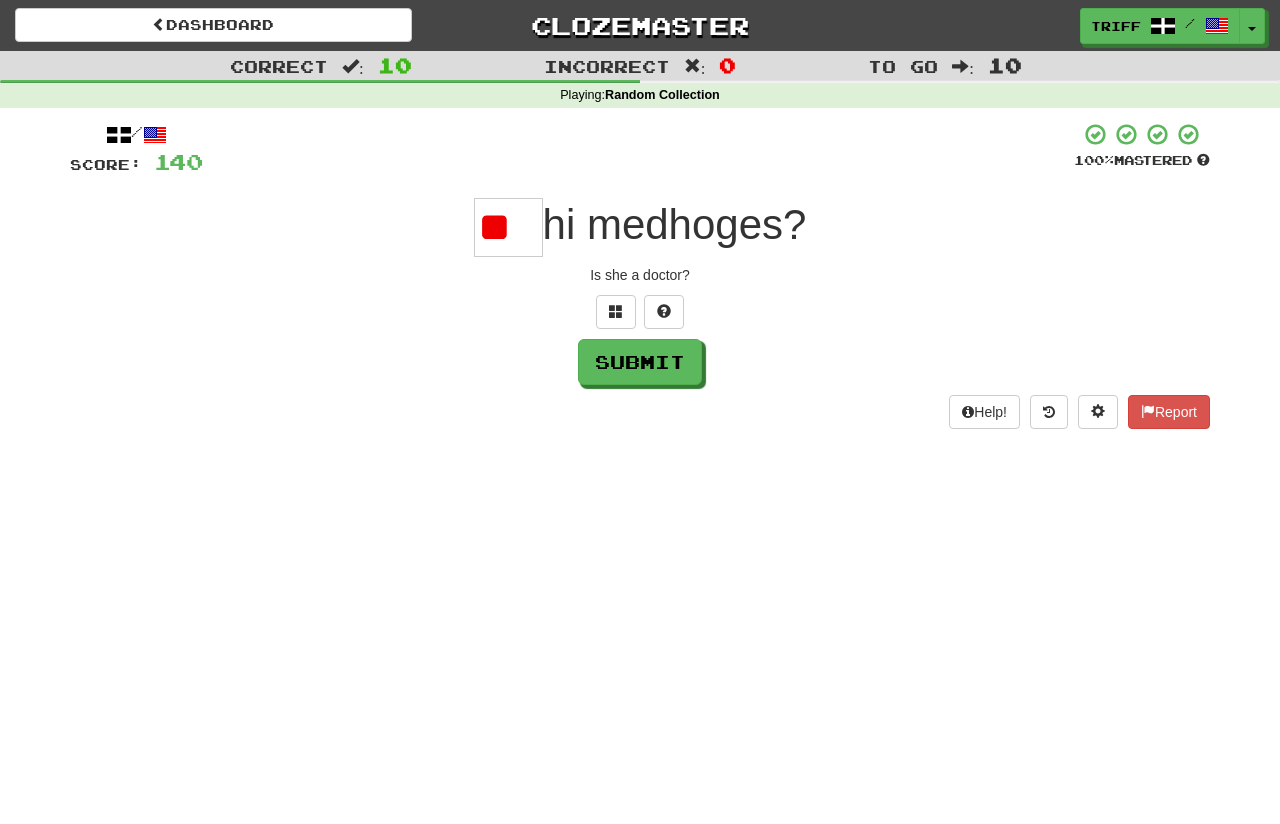scroll, scrollTop: 0, scrollLeft: 0, axis: both 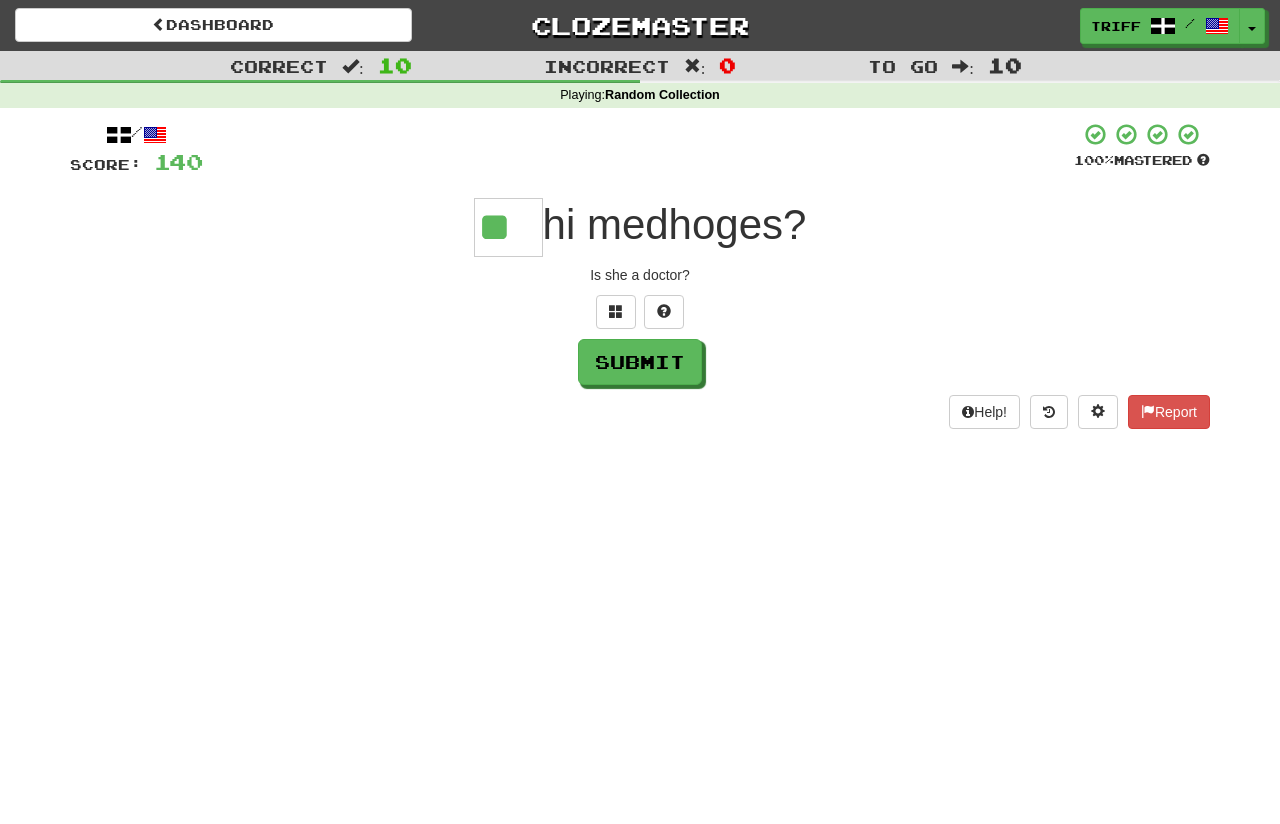 type on "**" 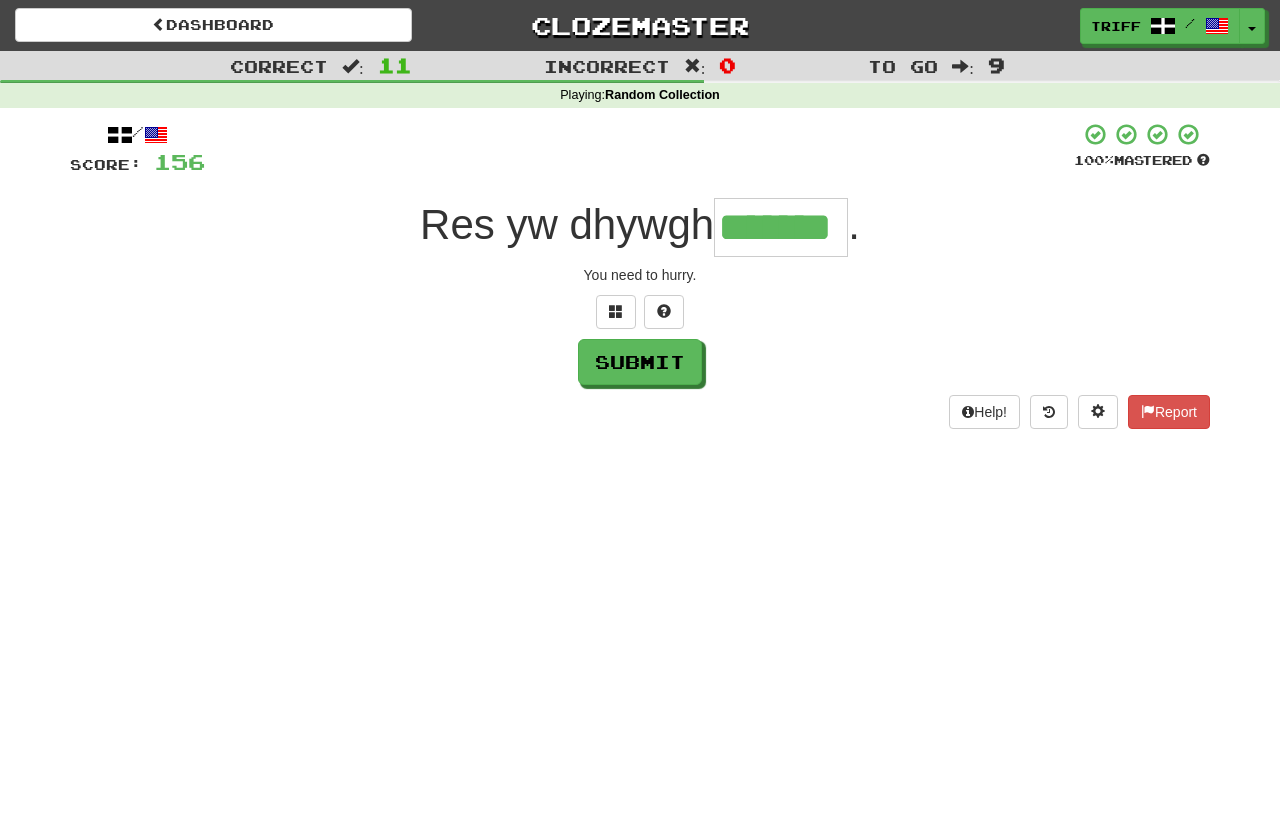 type on "*******" 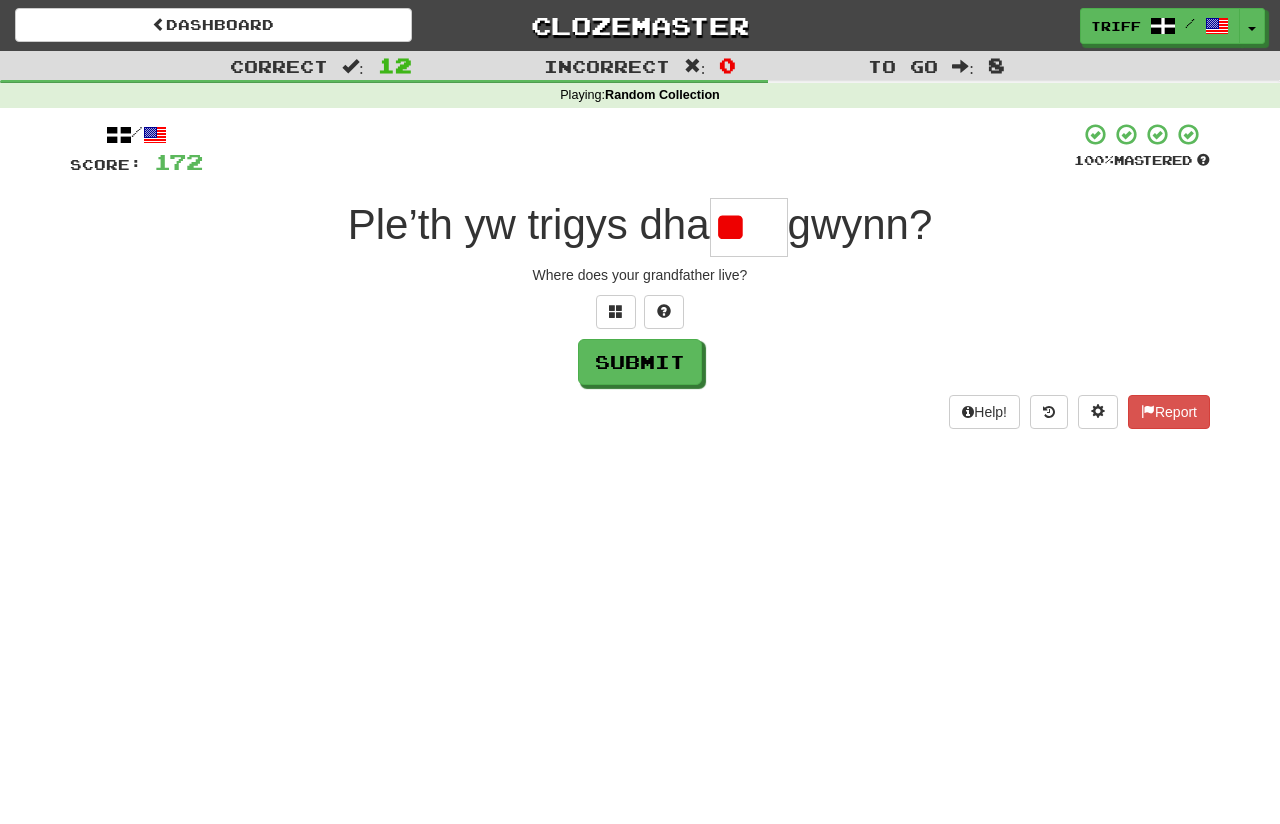 type on "*" 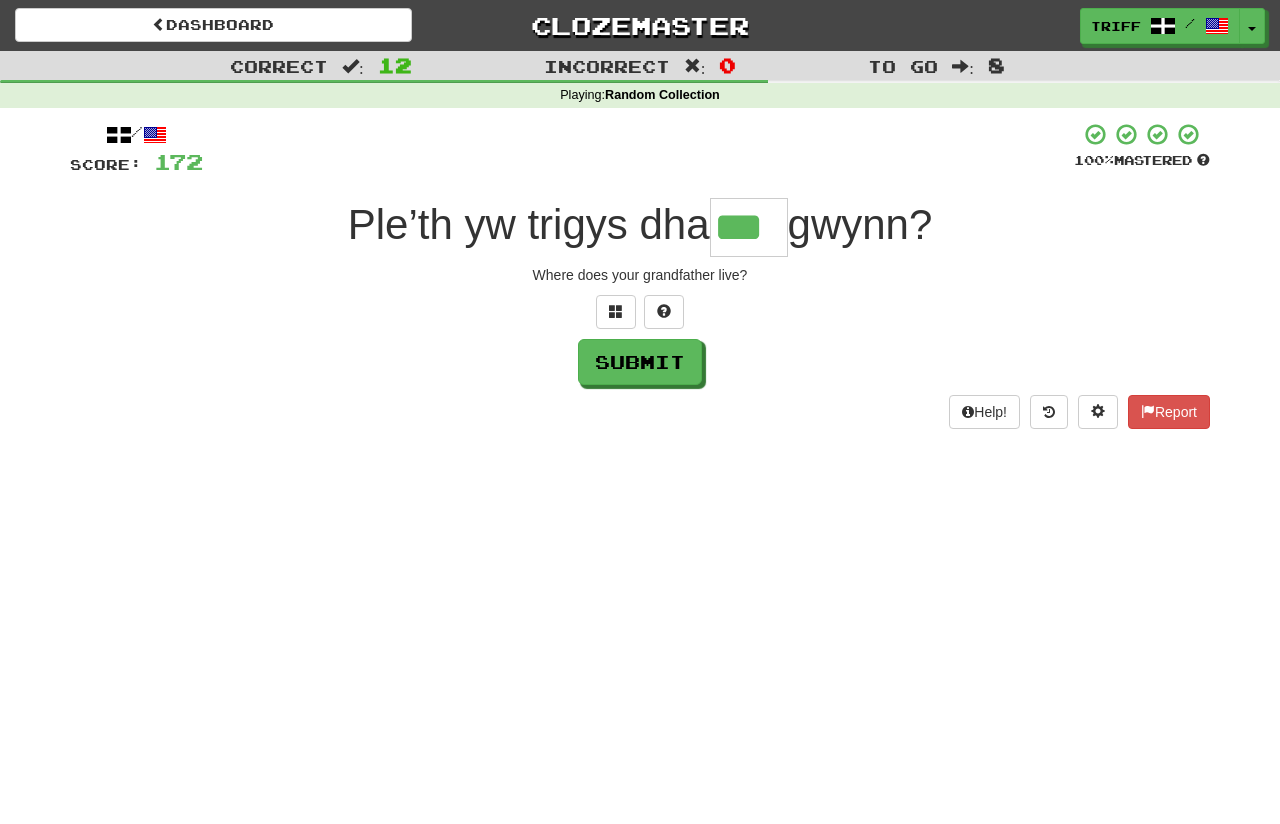 type on "***" 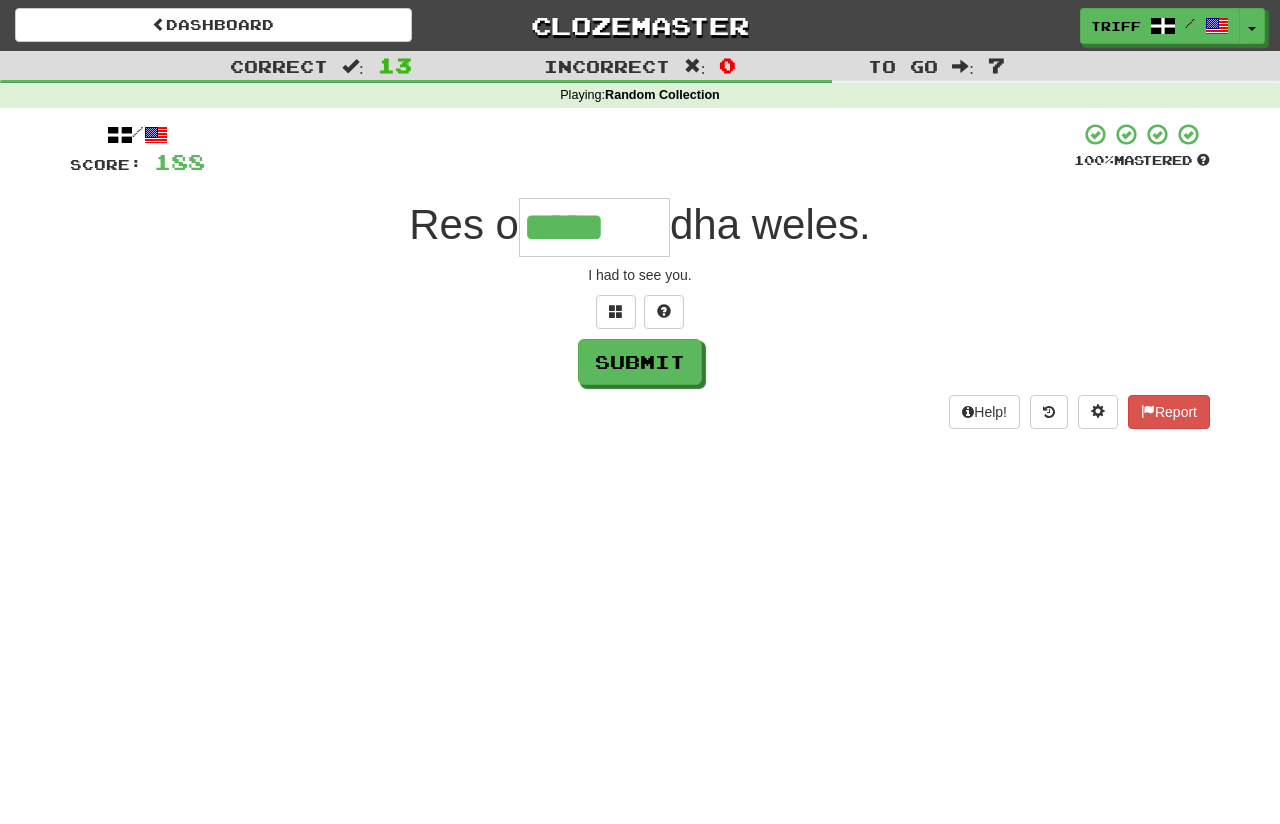 type on "*****" 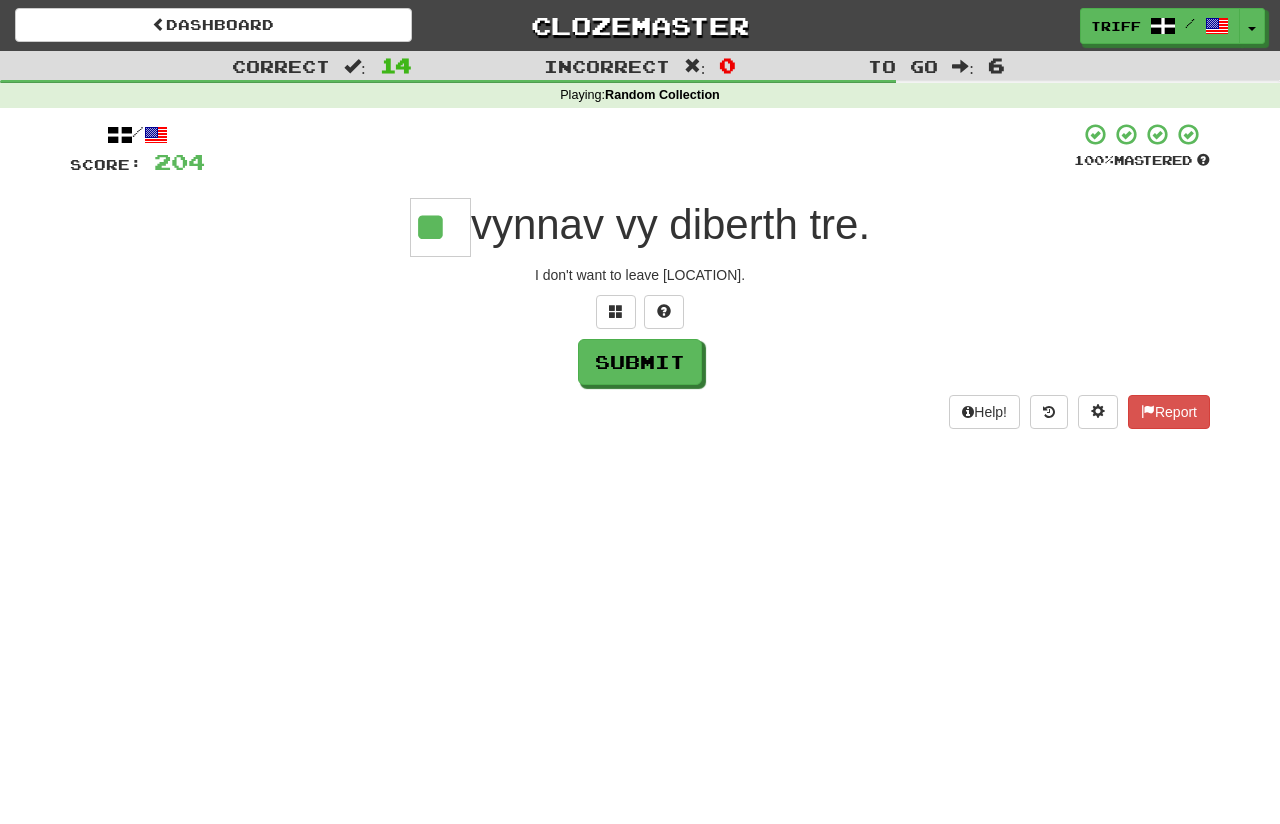 type on "**" 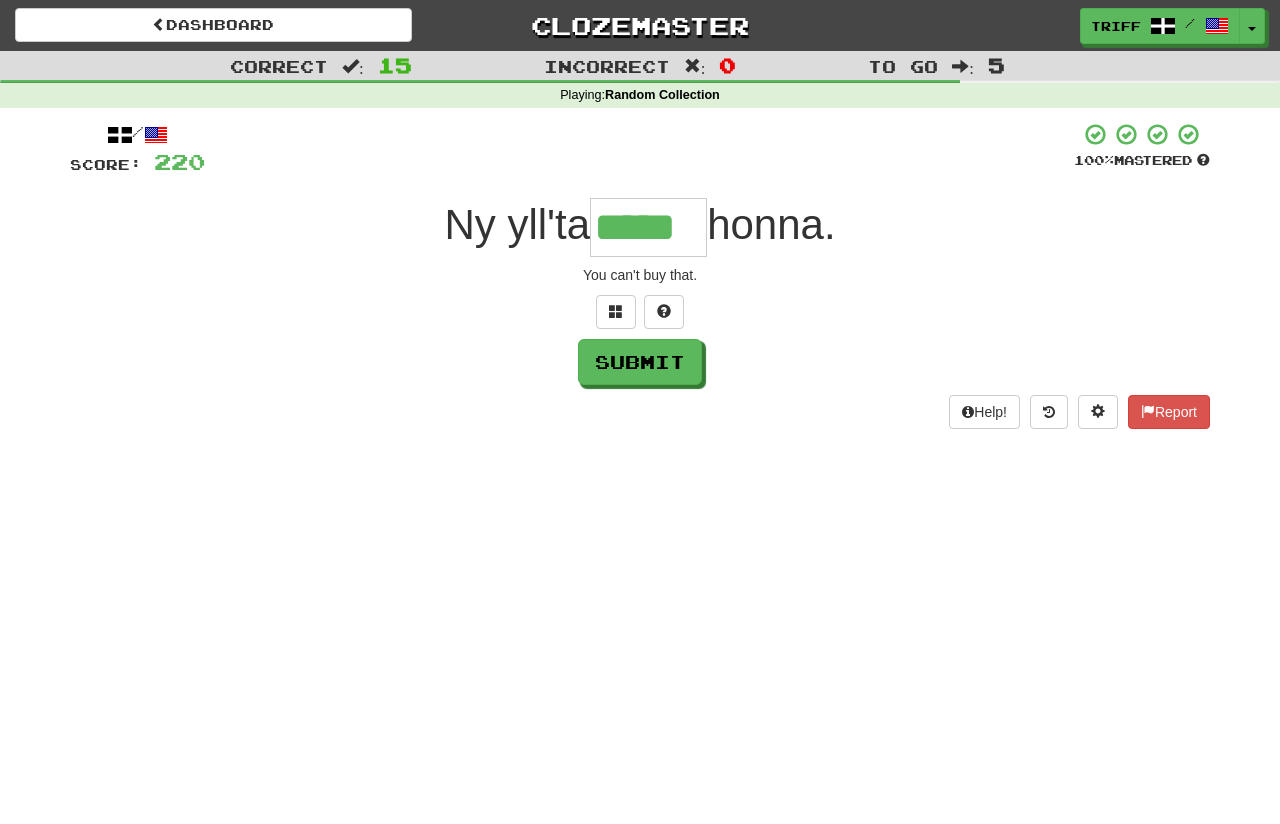type on "*****" 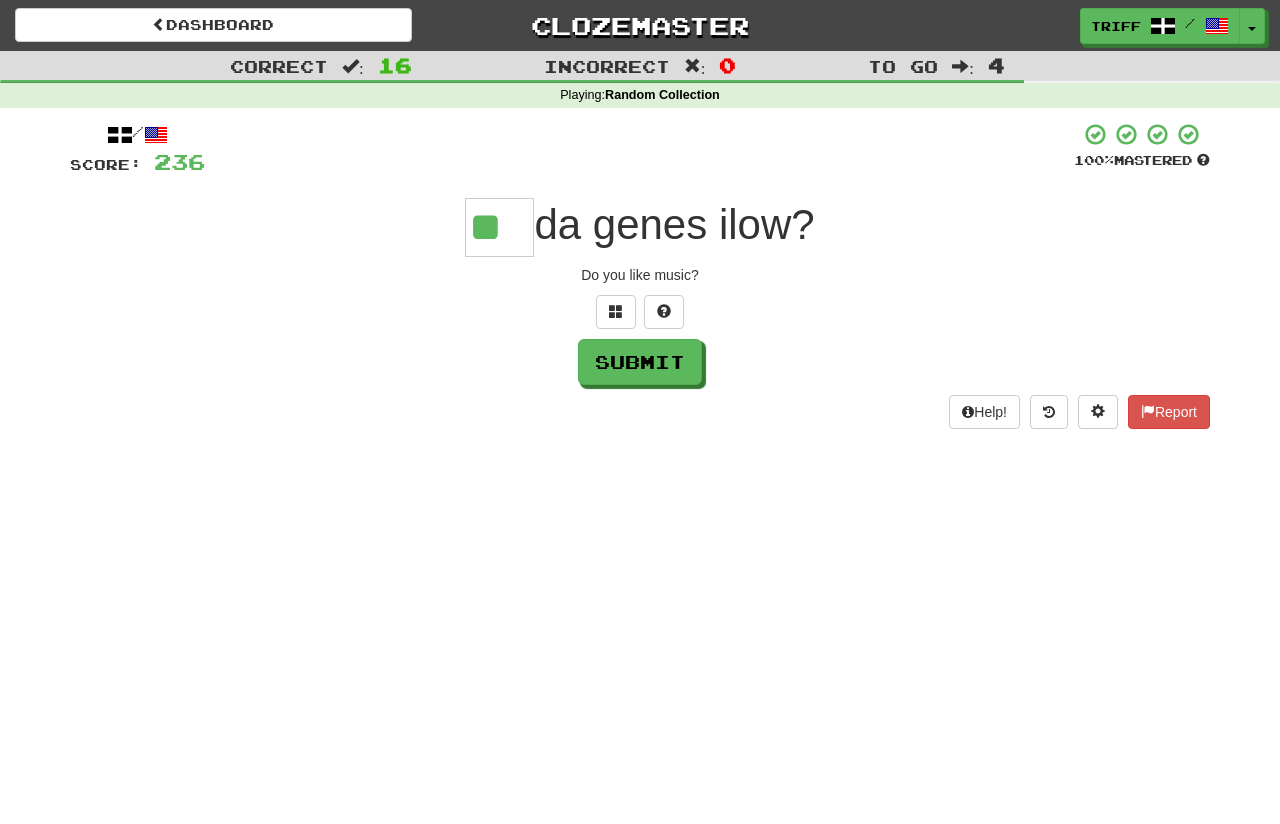 type on "**" 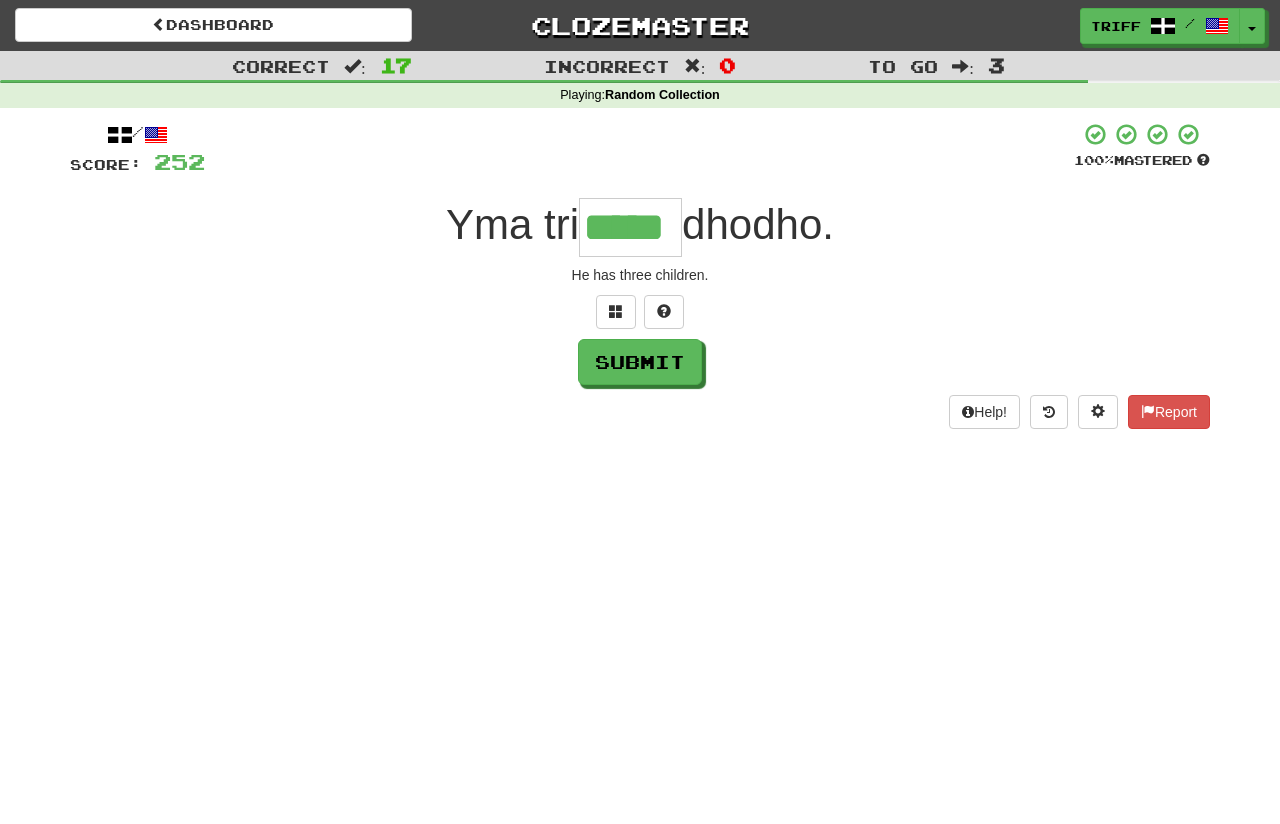 type on "*****" 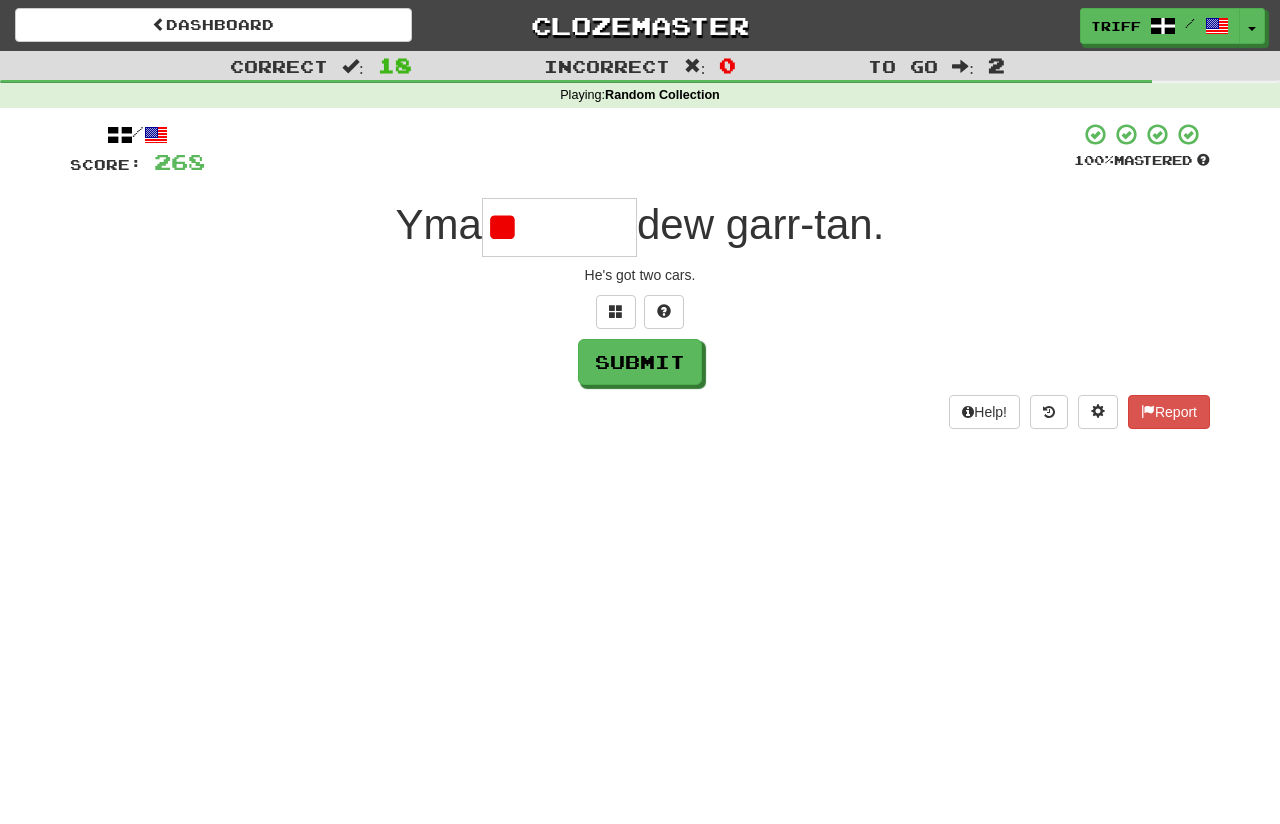 type on "*" 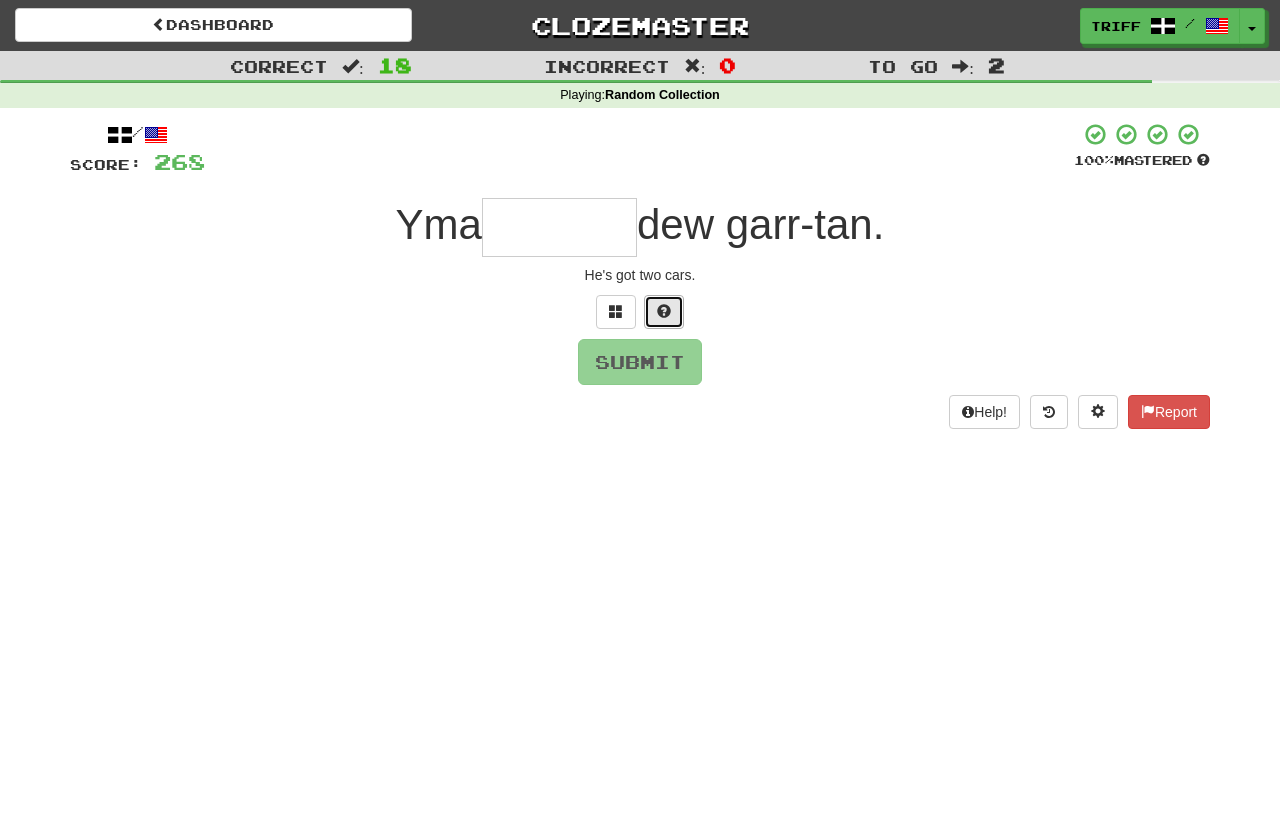 click at bounding box center (664, 311) 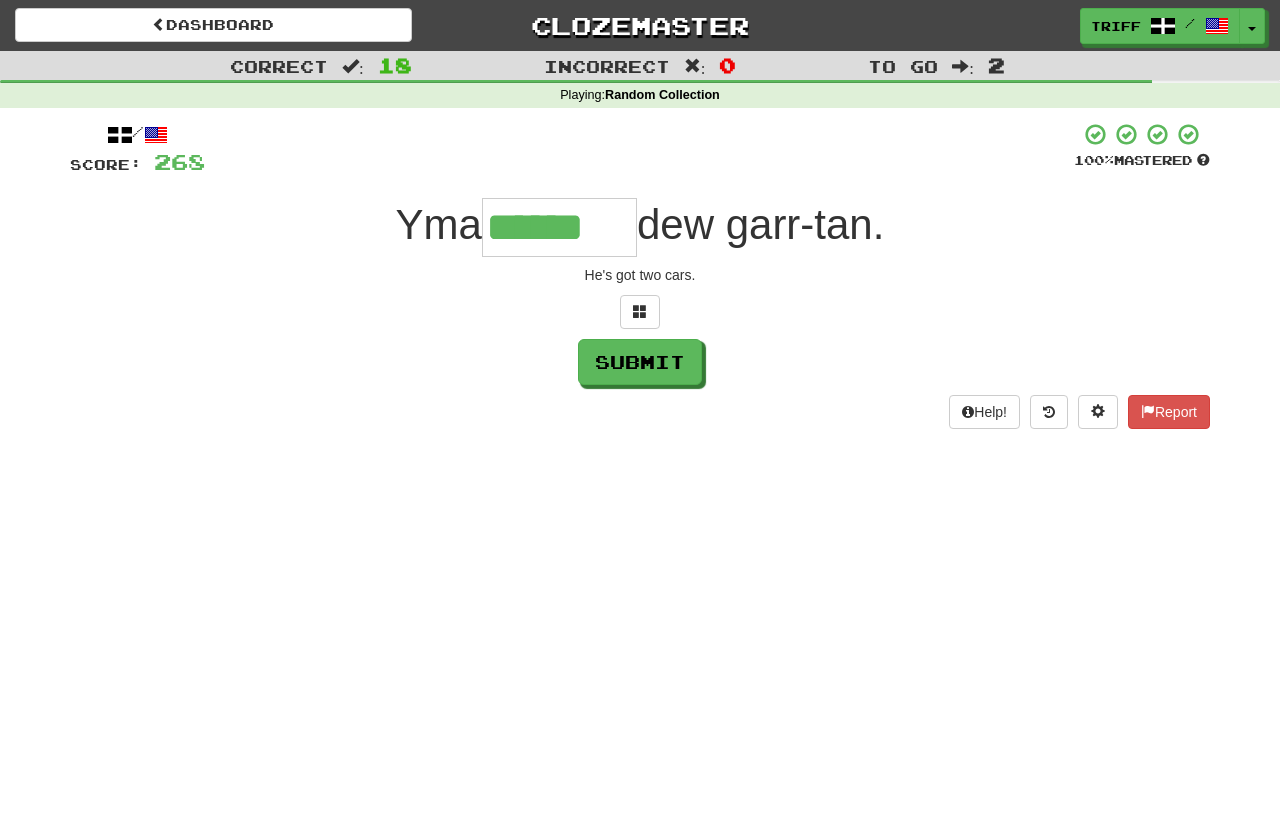 type on "******" 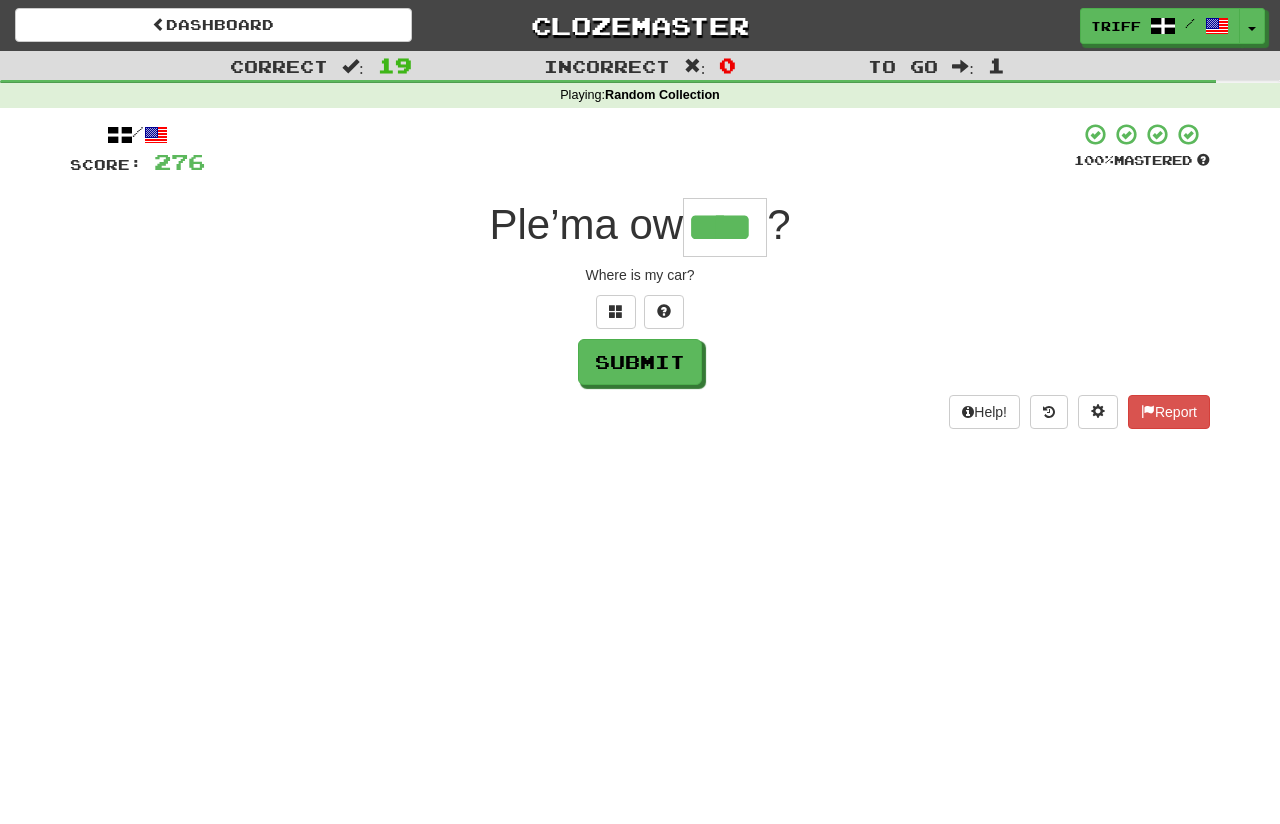 type on "****" 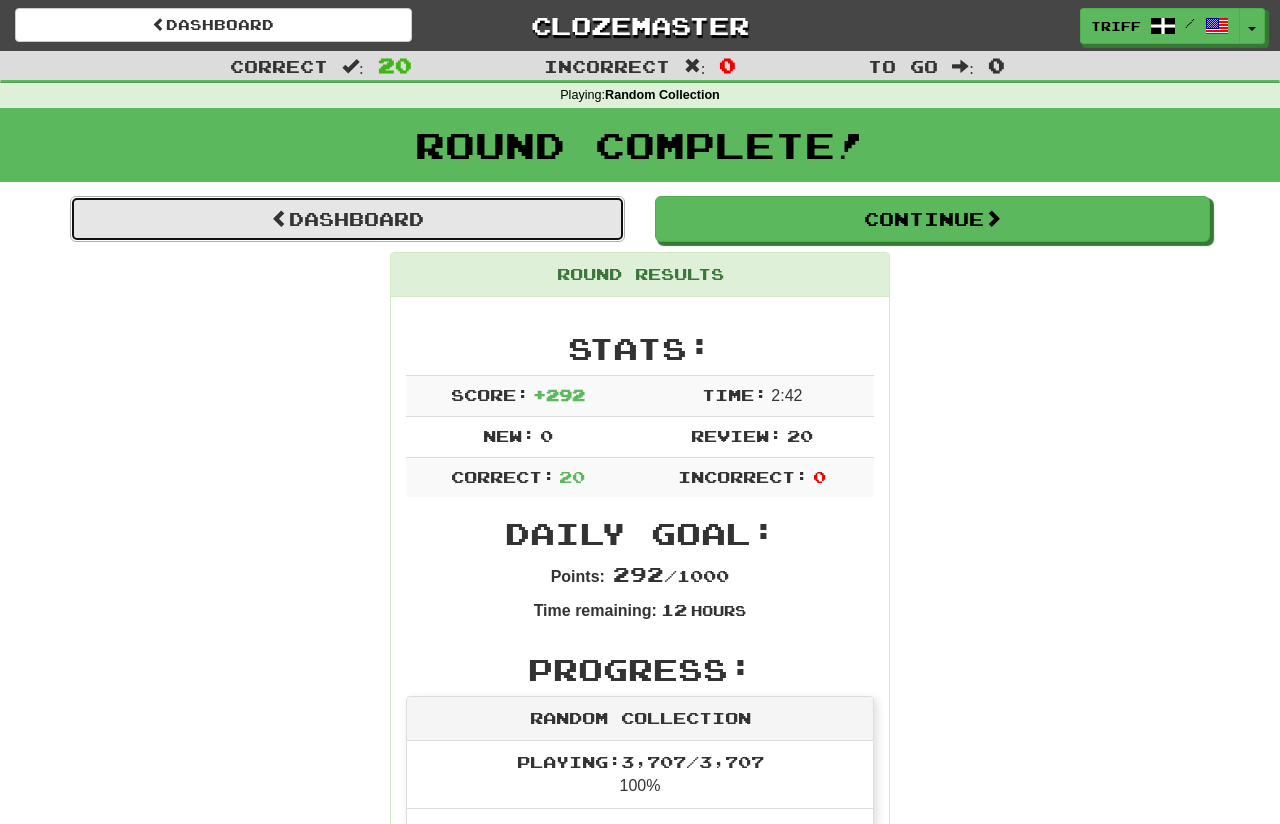 click on "Dashboard" at bounding box center (347, 219) 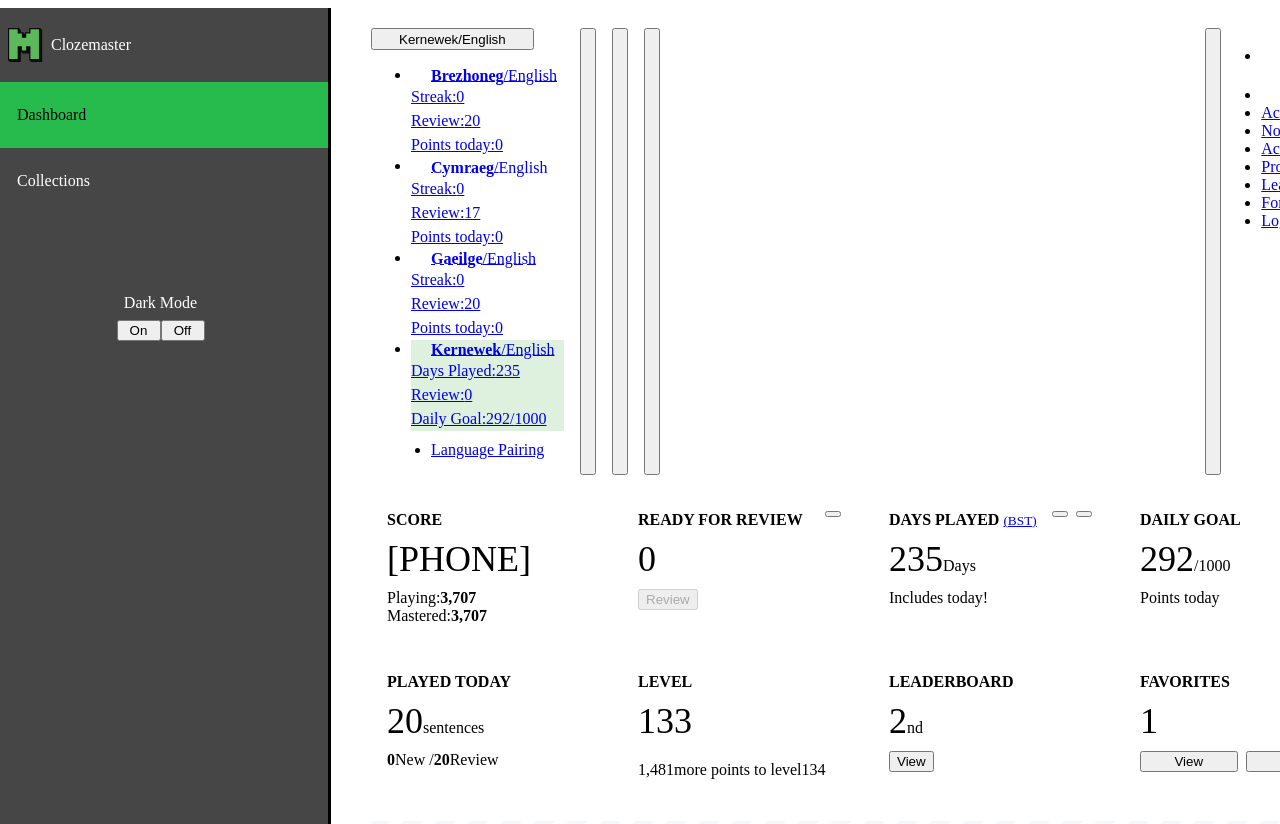 scroll, scrollTop: 0, scrollLeft: 0, axis: both 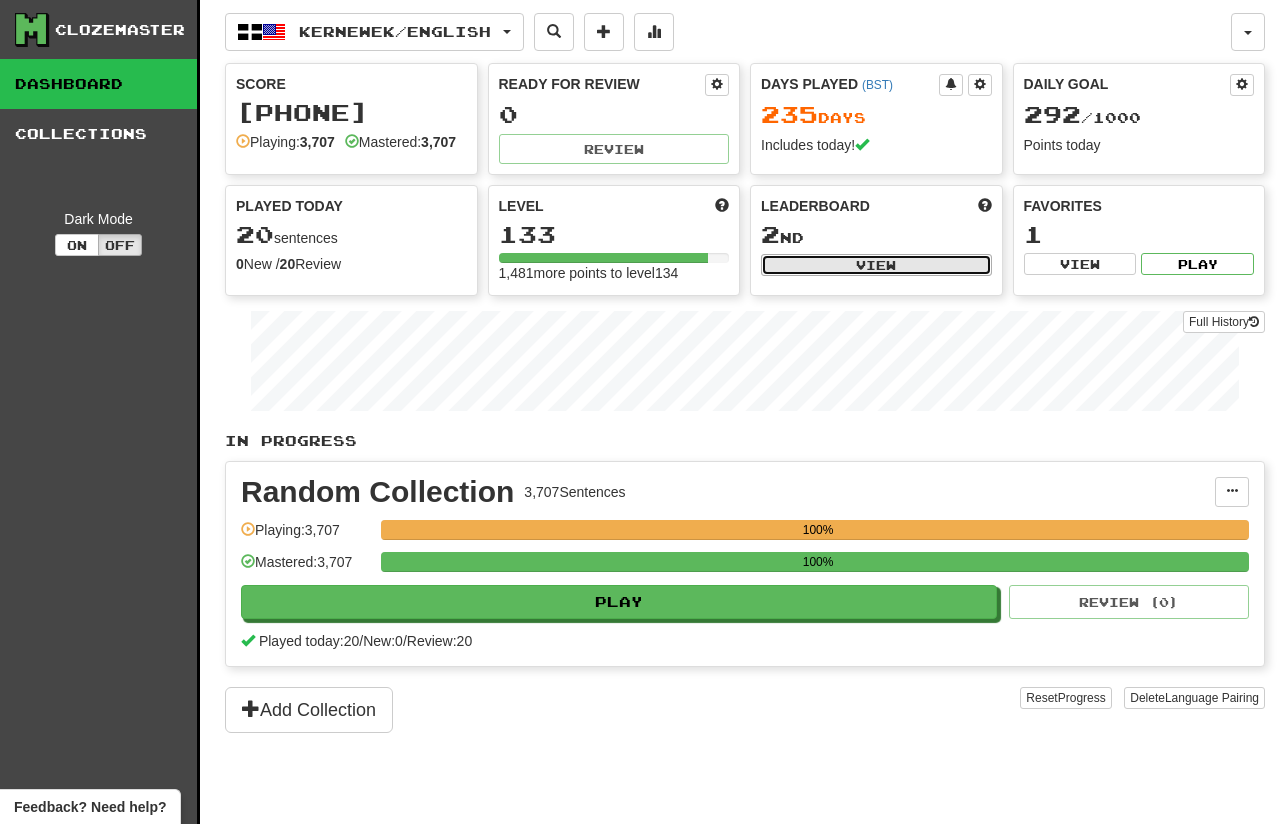 click on "View" at bounding box center [876, 265] 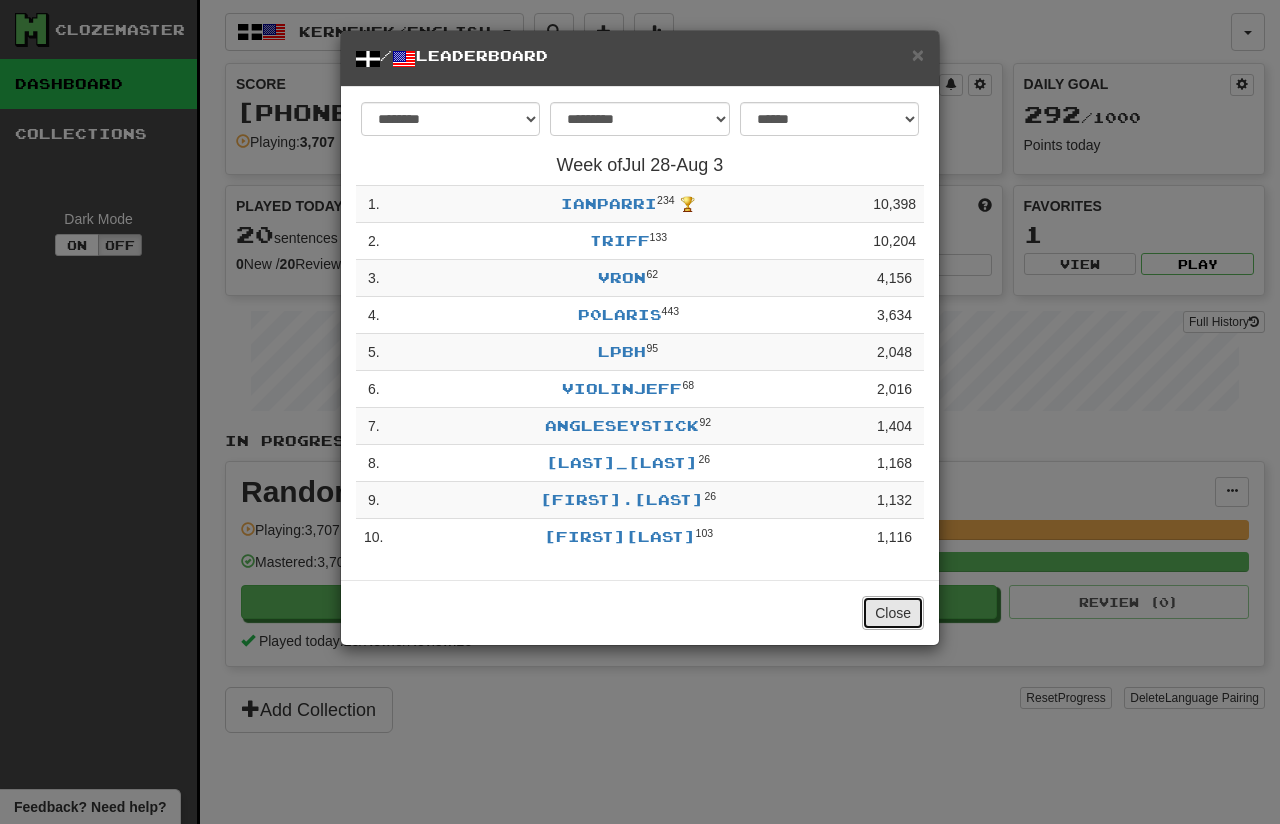 click on "Close" at bounding box center (893, 613) 